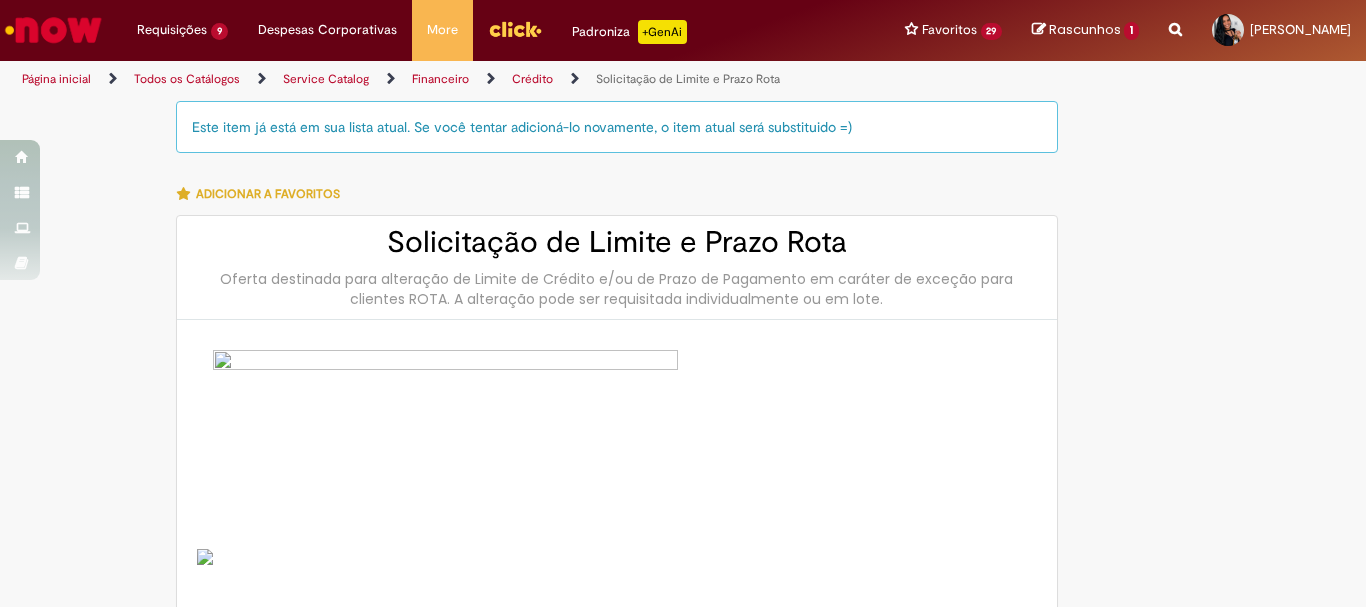 select on "*******" 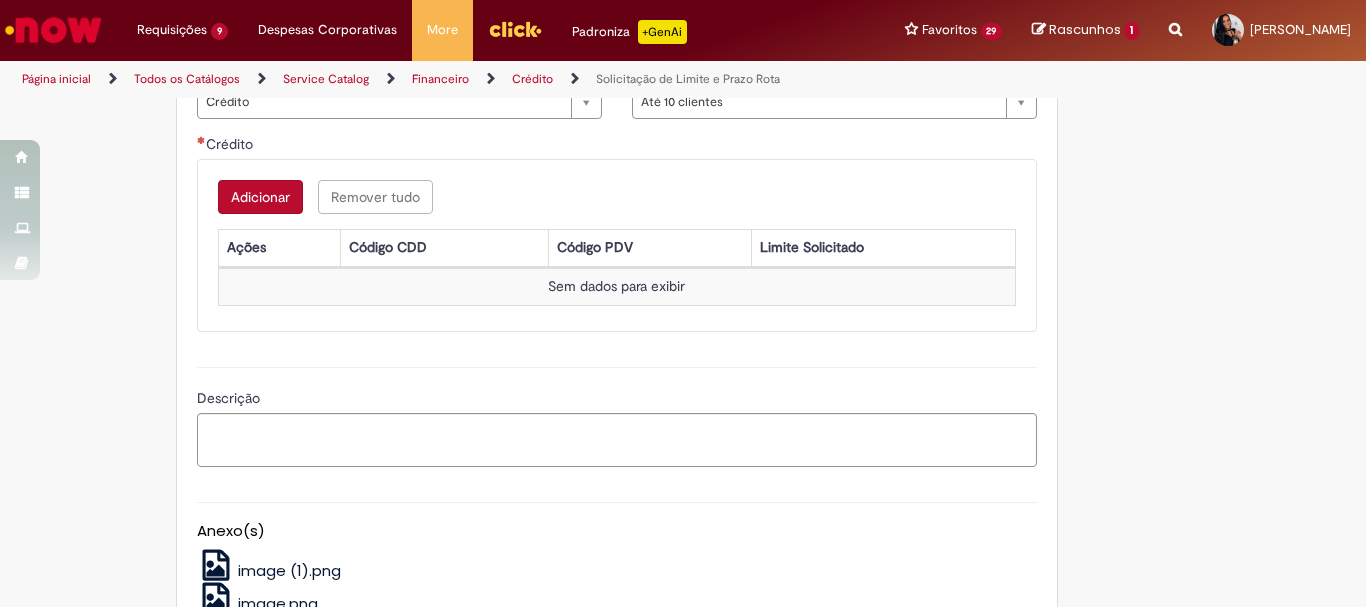 click on "Adicionar" at bounding box center (260, 197) 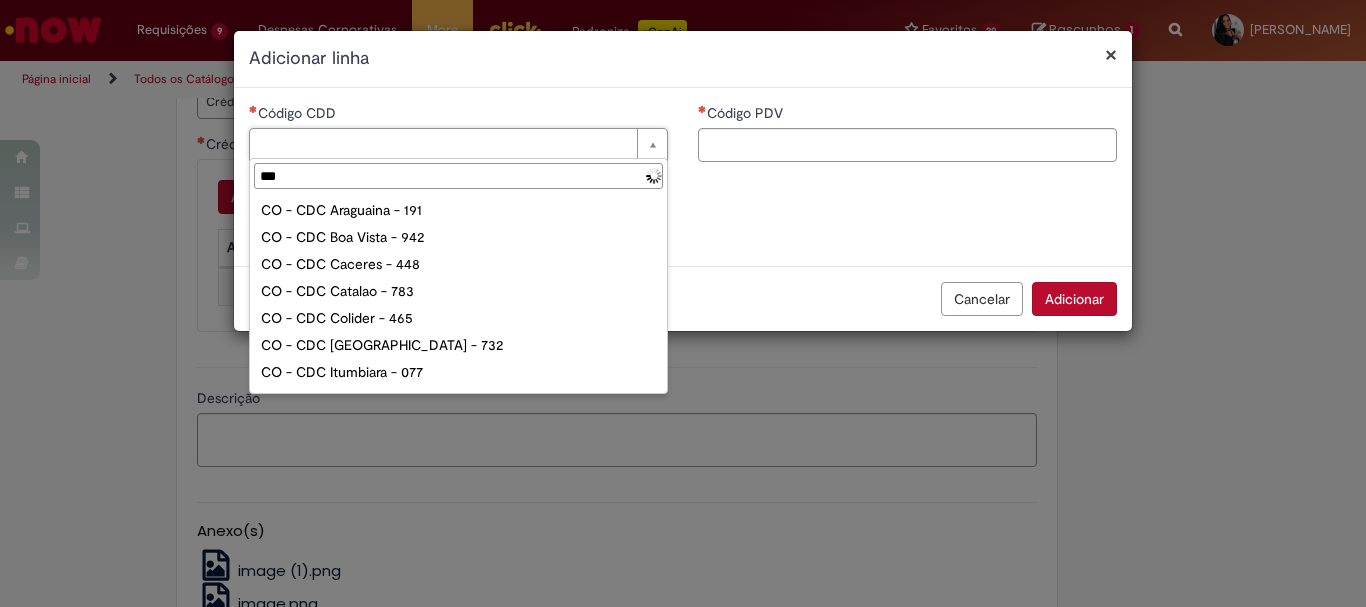 type on "****" 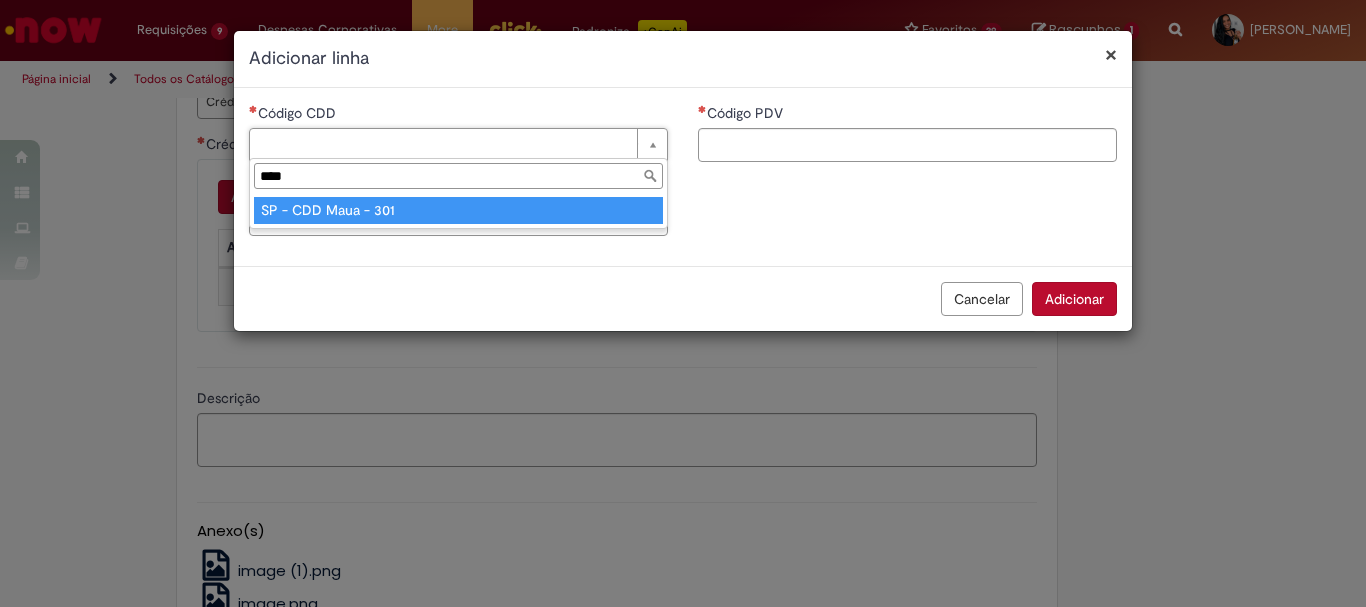 type on "**********" 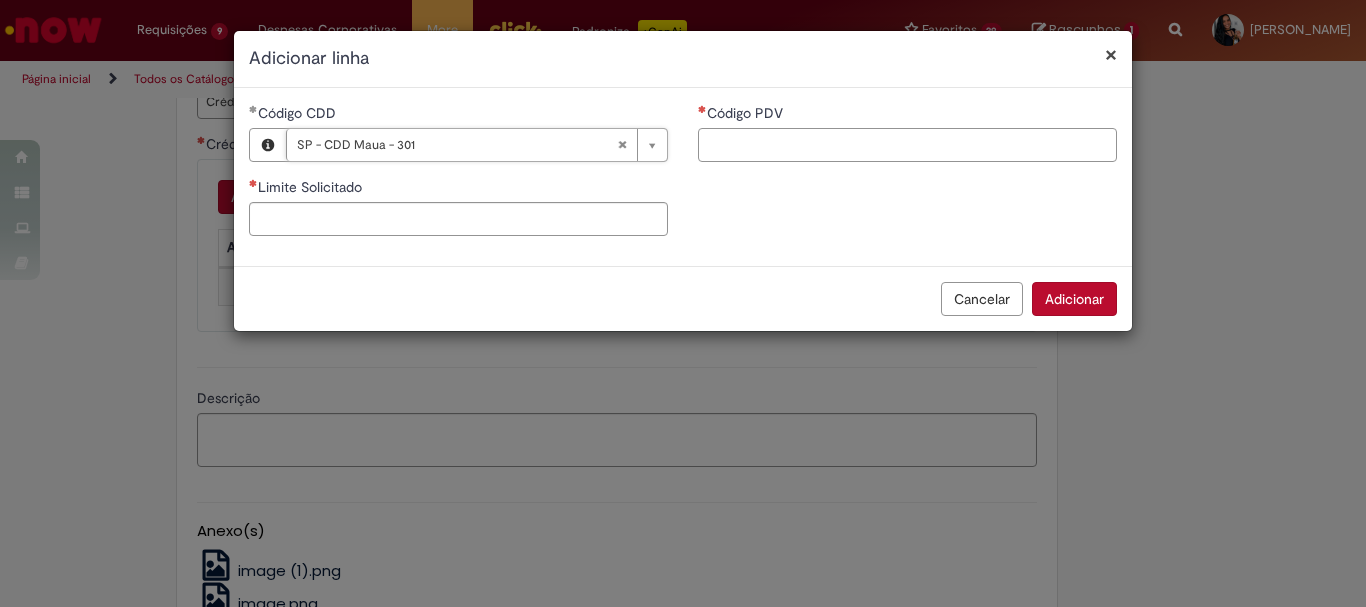 click on "Código PDV" at bounding box center [907, 145] 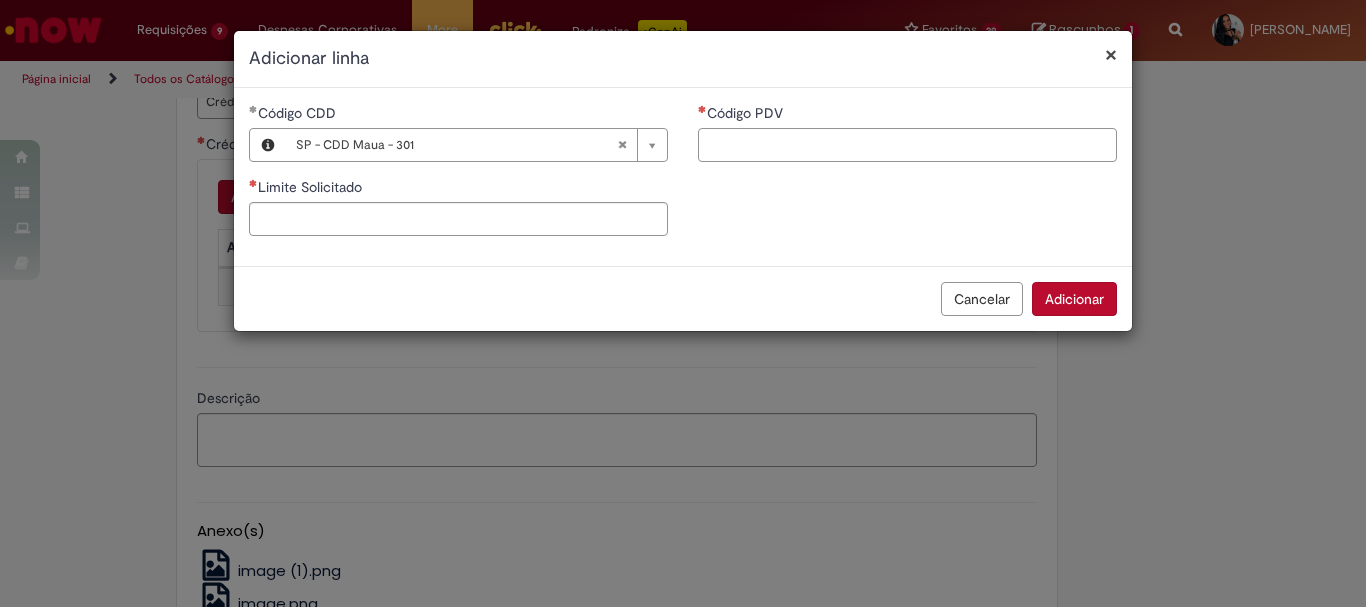 paste on "*****" 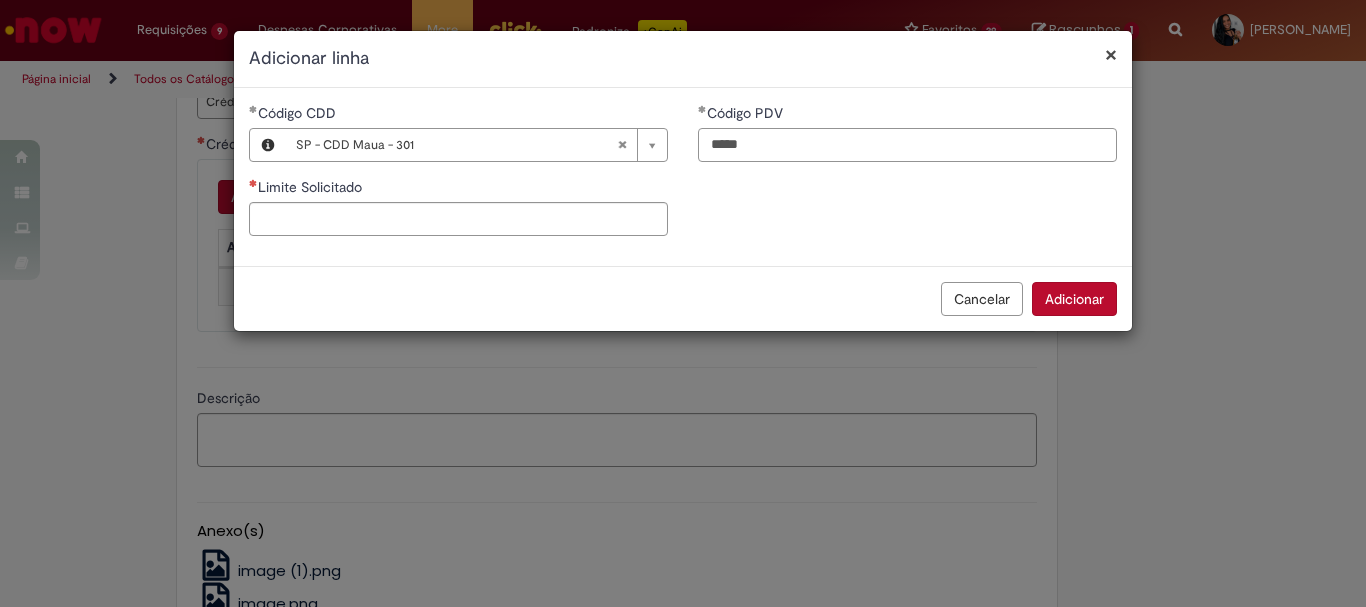 type on "*****" 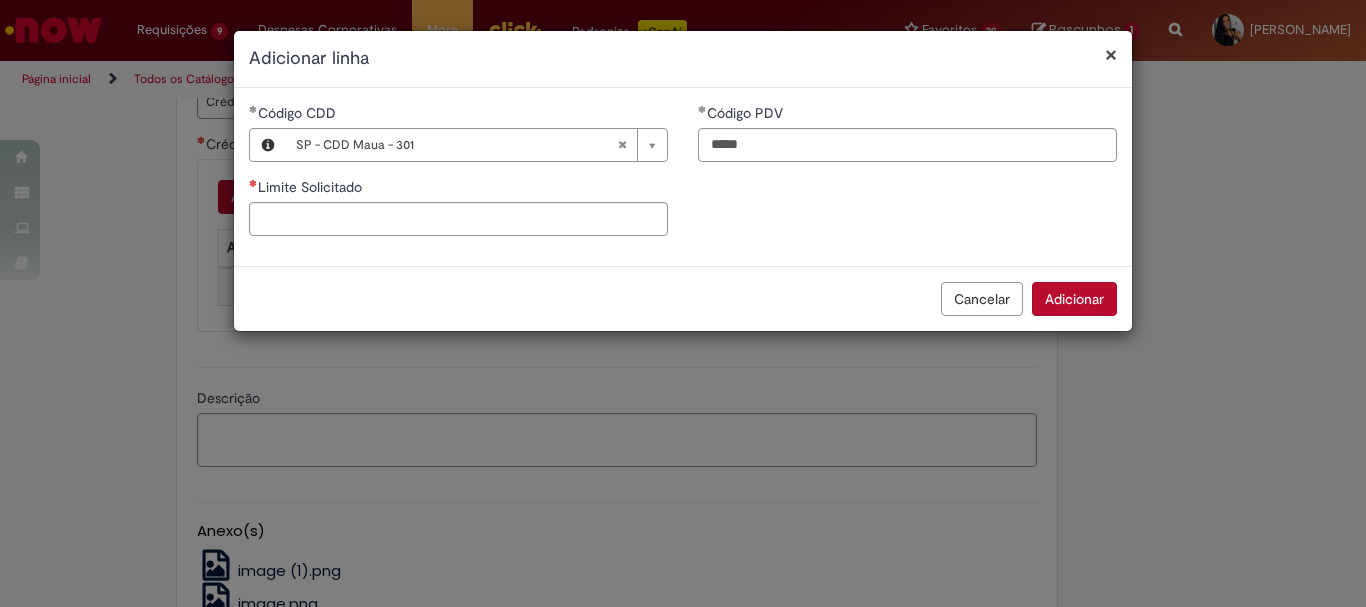 click on "Limite Solicitado" at bounding box center [458, 189] 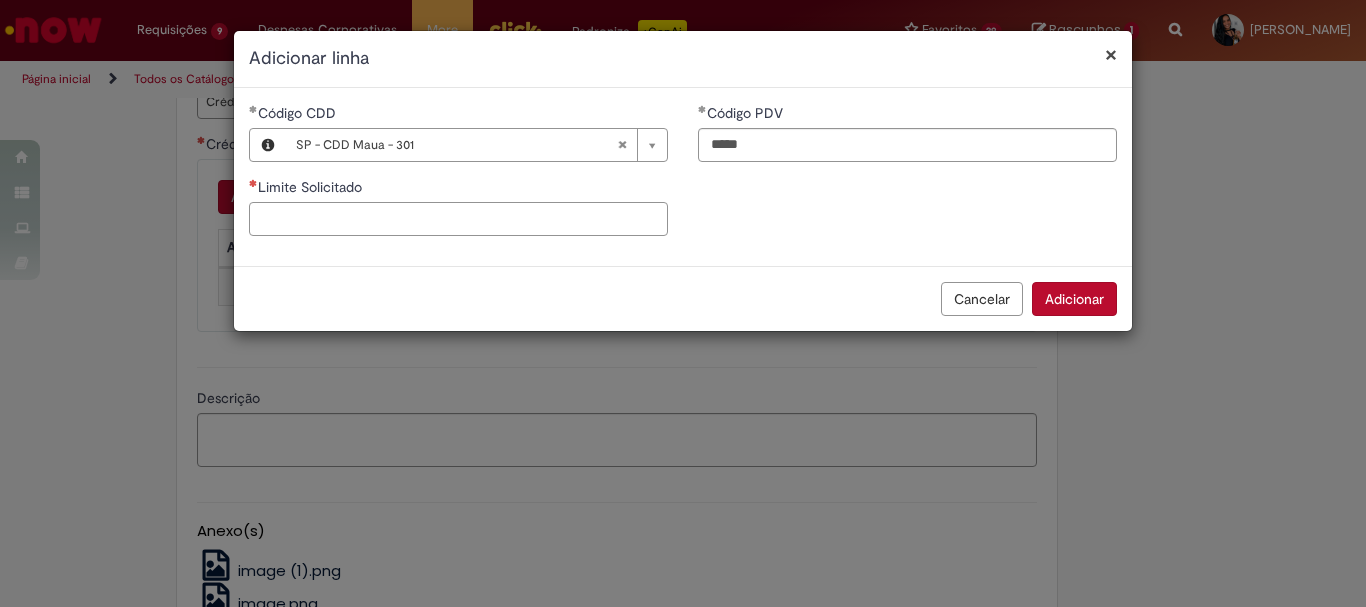 click on "Limite Solicitado" at bounding box center [458, 219] 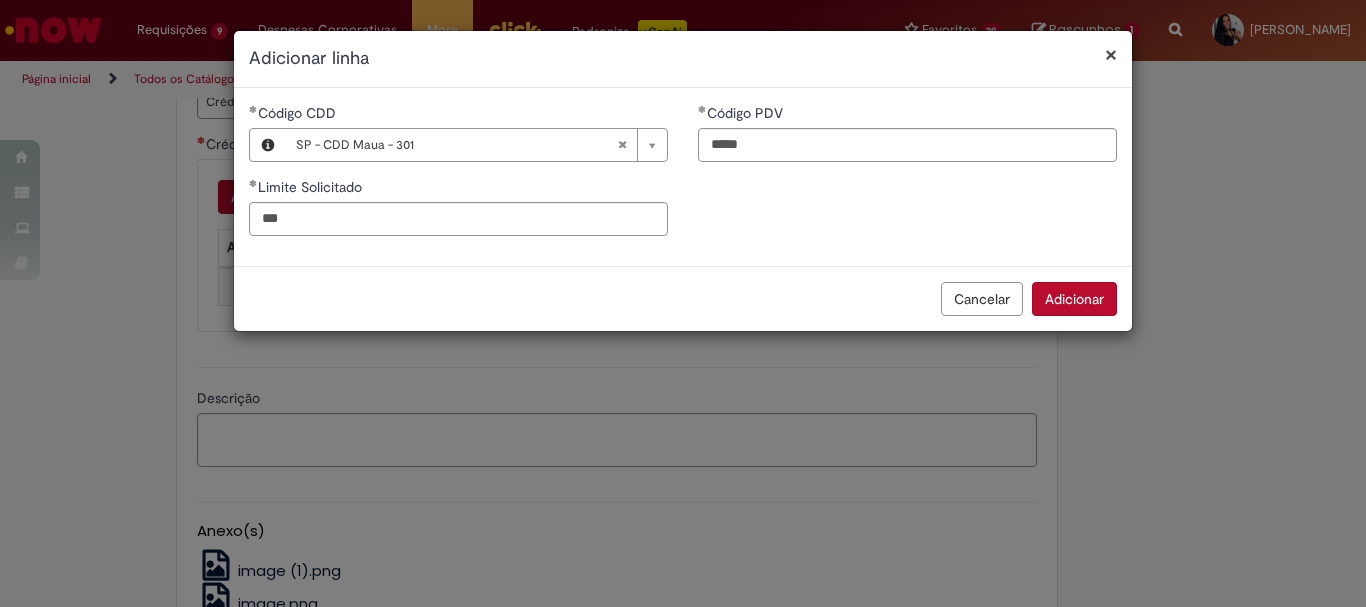 type on "****" 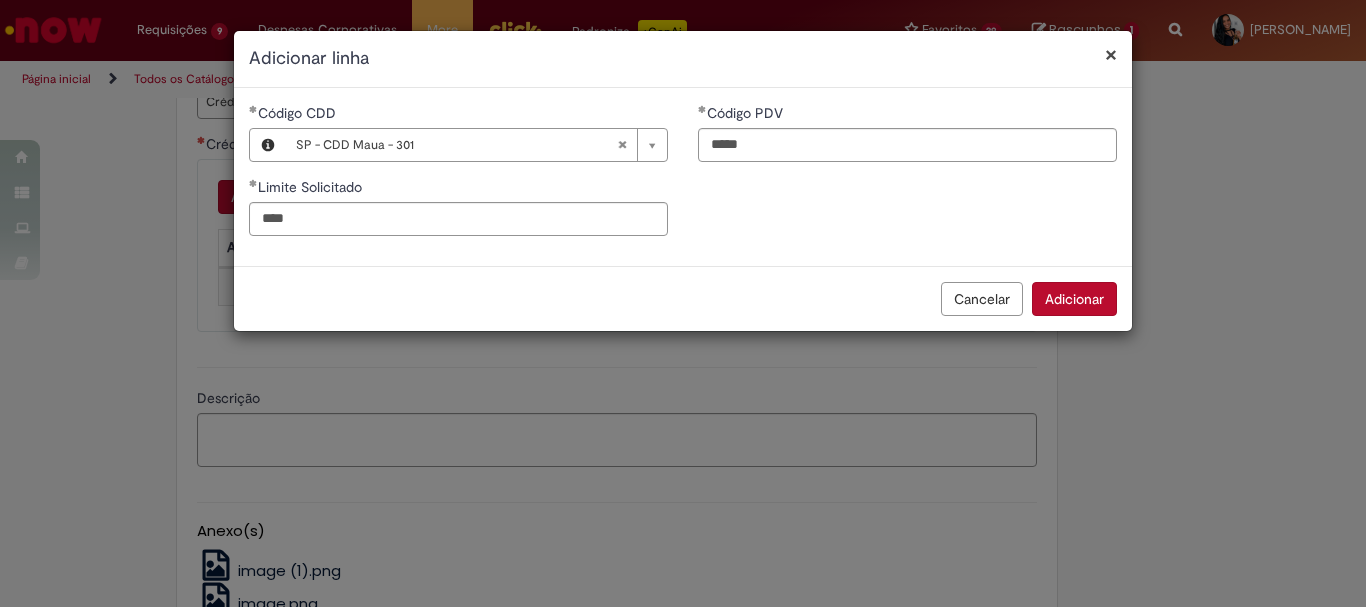 click on "Adicionar" at bounding box center [1074, 299] 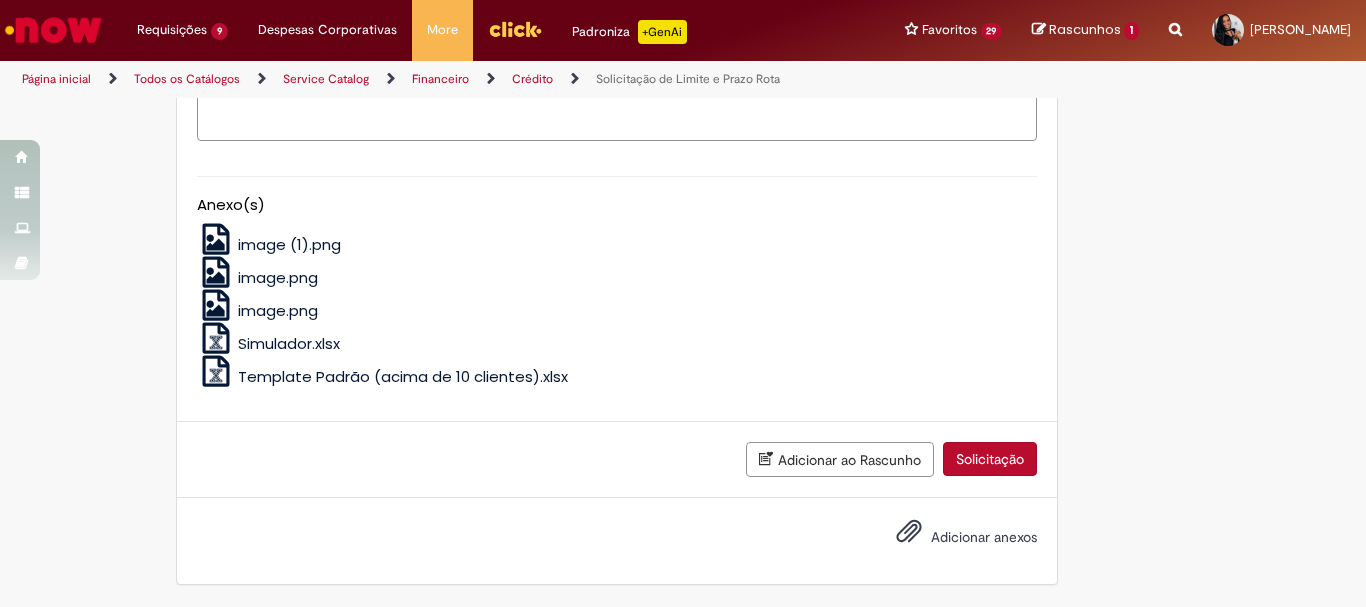 click on "Solicitação" at bounding box center [990, 459] 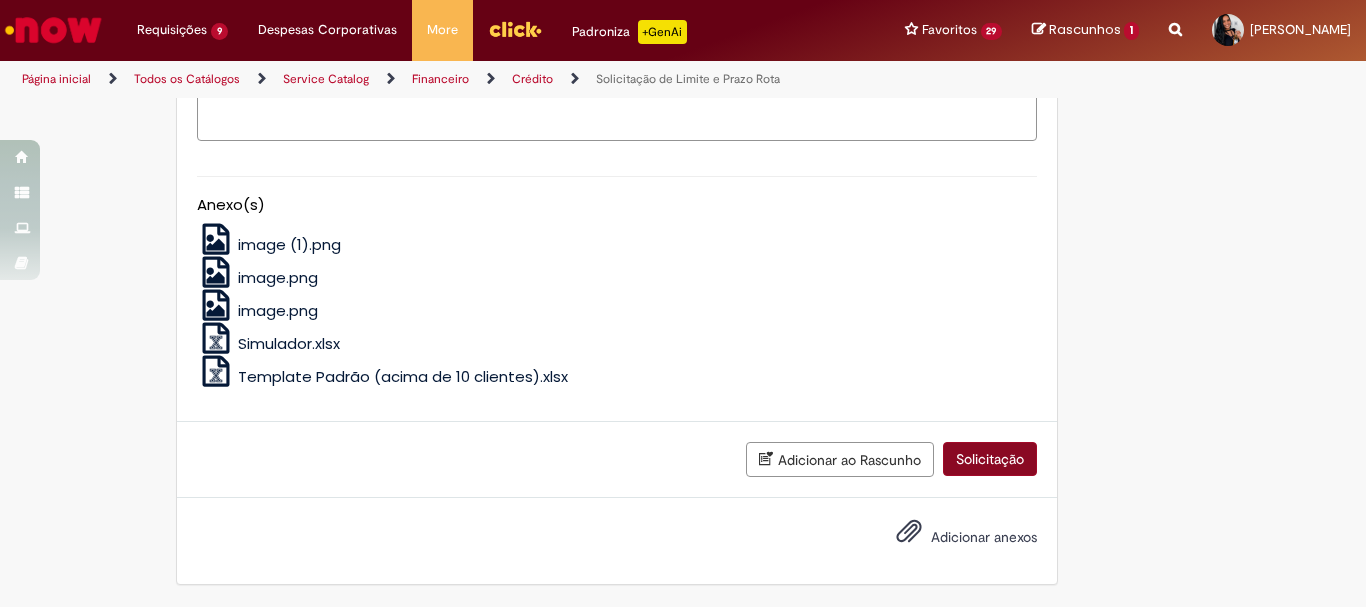 scroll, scrollTop: 1484, scrollLeft: 0, axis: vertical 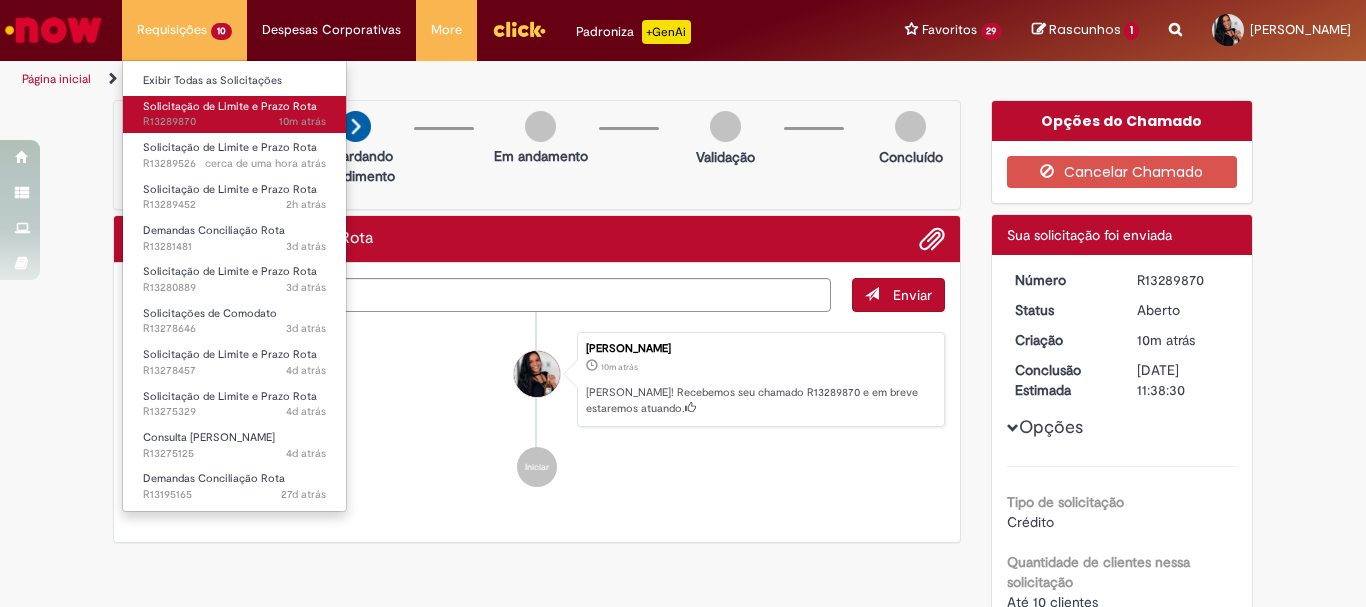 click on "10m atrás 10 minutos atrás  R13289870" at bounding box center [234, 122] 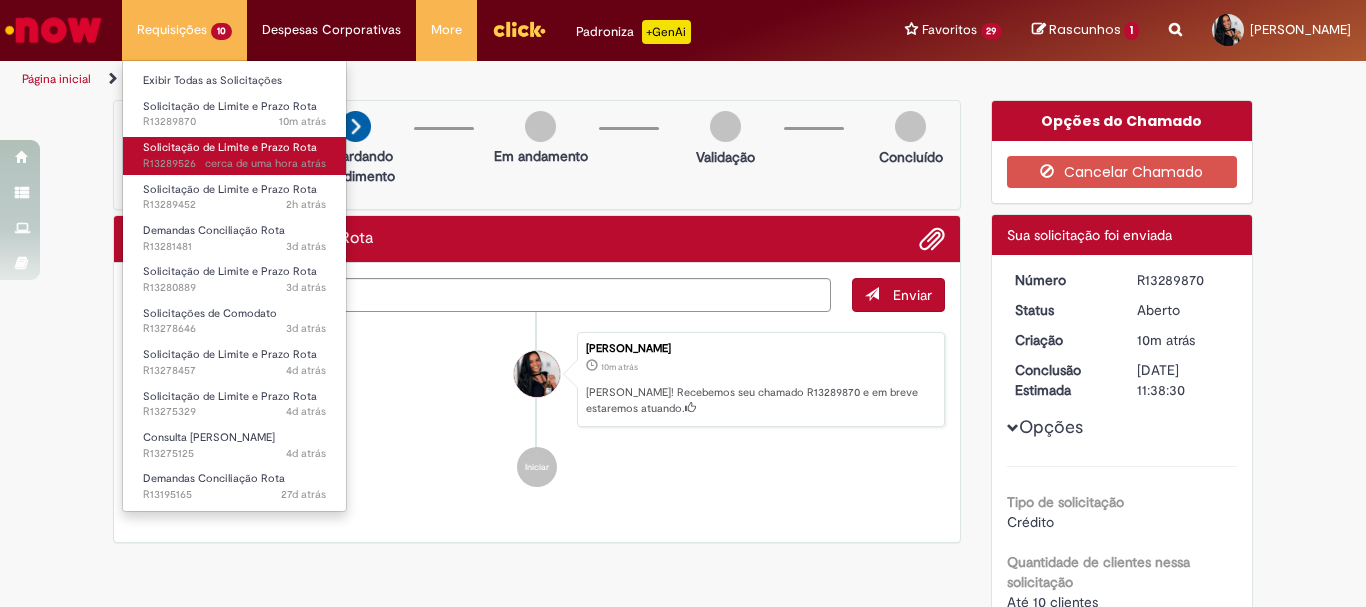 click on "cerca de uma hora atrás" at bounding box center (265, 163) 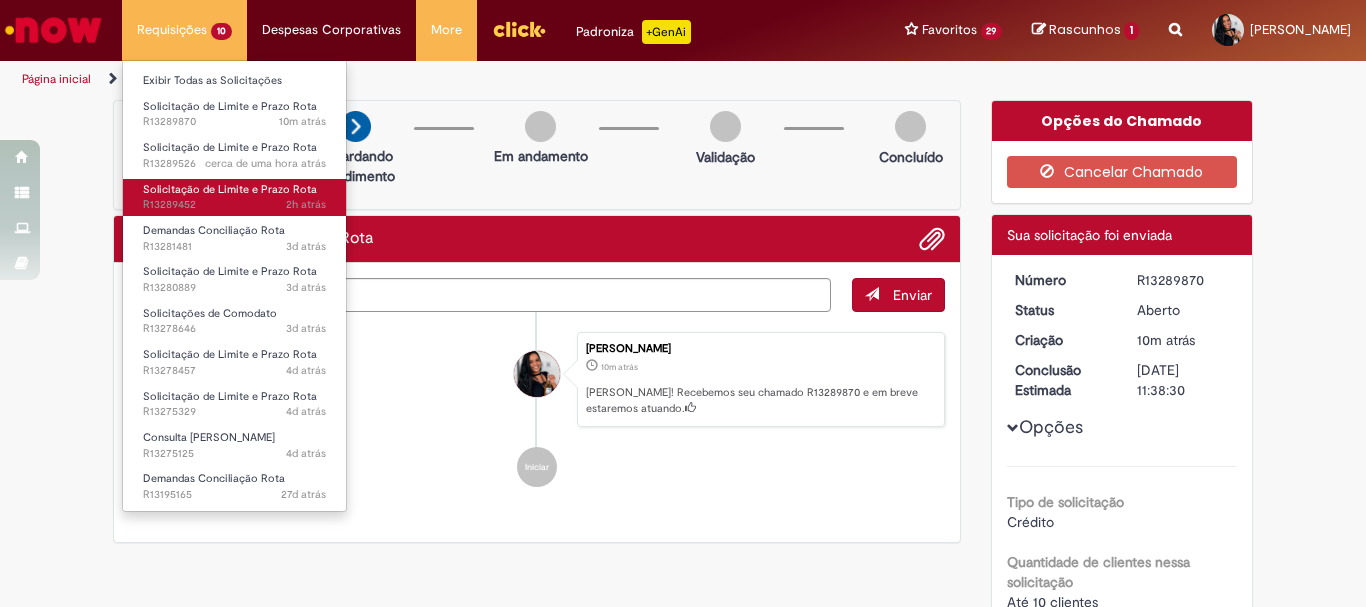 click on "Solicitação de Limite e Prazo Rota
2h atrás 2 horas atrás  R13289452" at bounding box center (234, 197) 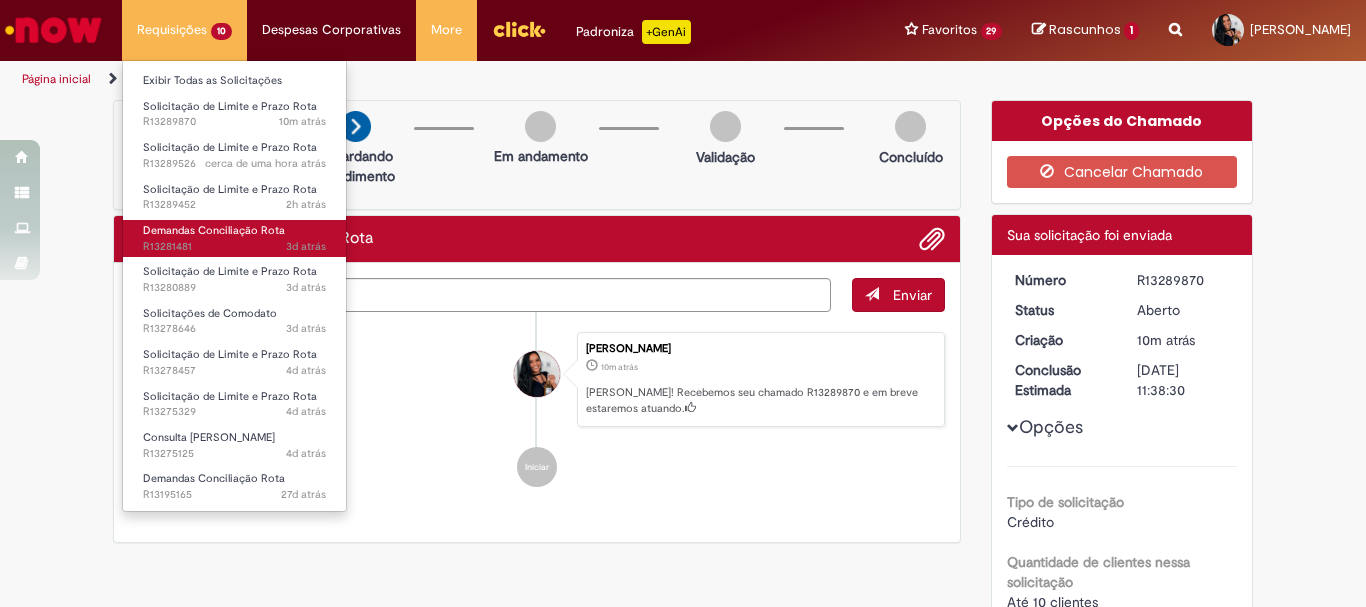 click on "Demandas Conciliação Rota" at bounding box center (214, 230) 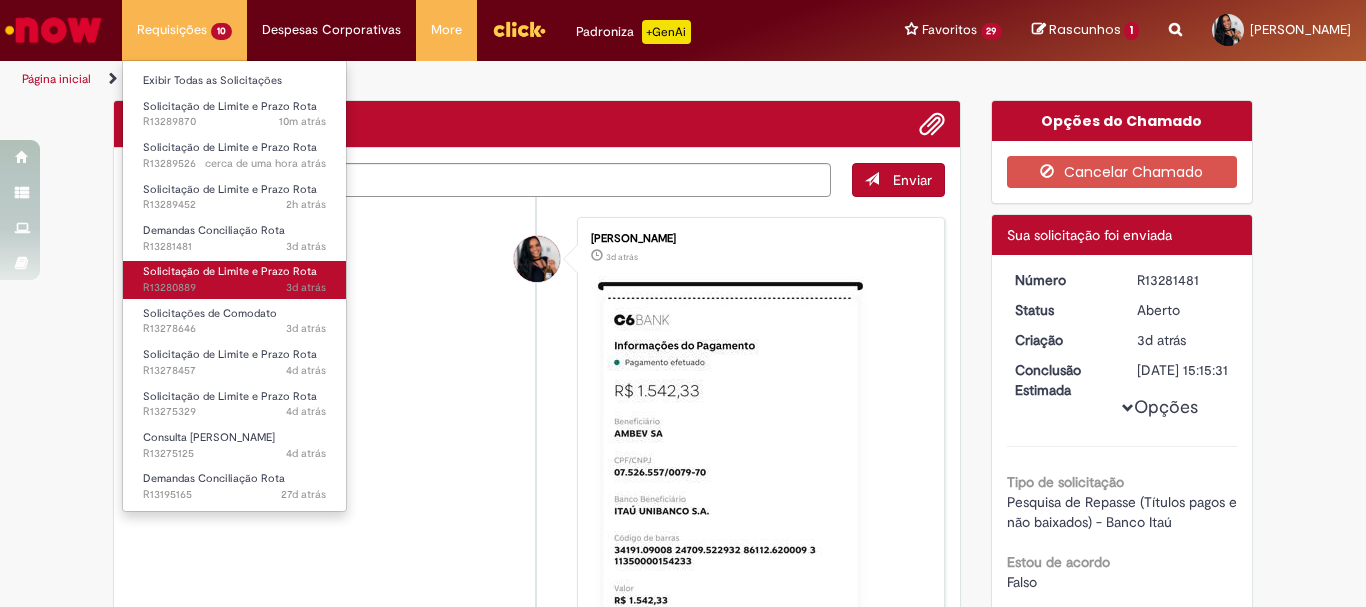 click on "Solicitação de Limite e Prazo Rota" at bounding box center (230, 271) 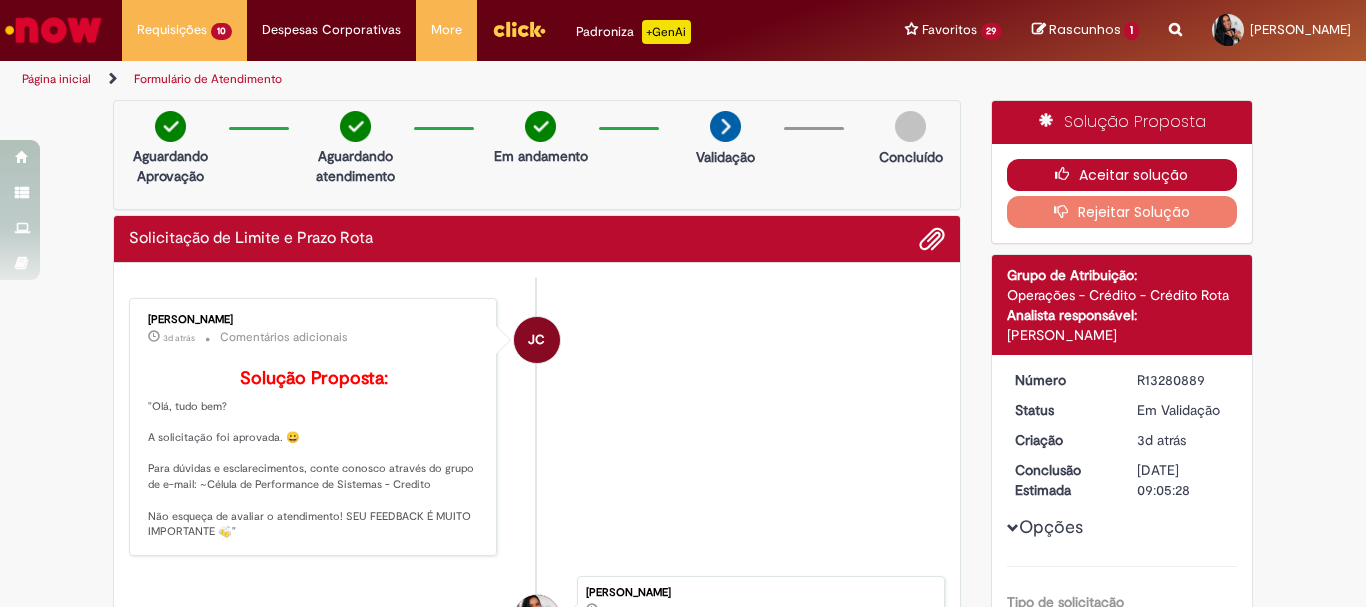click at bounding box center [1067, 174] 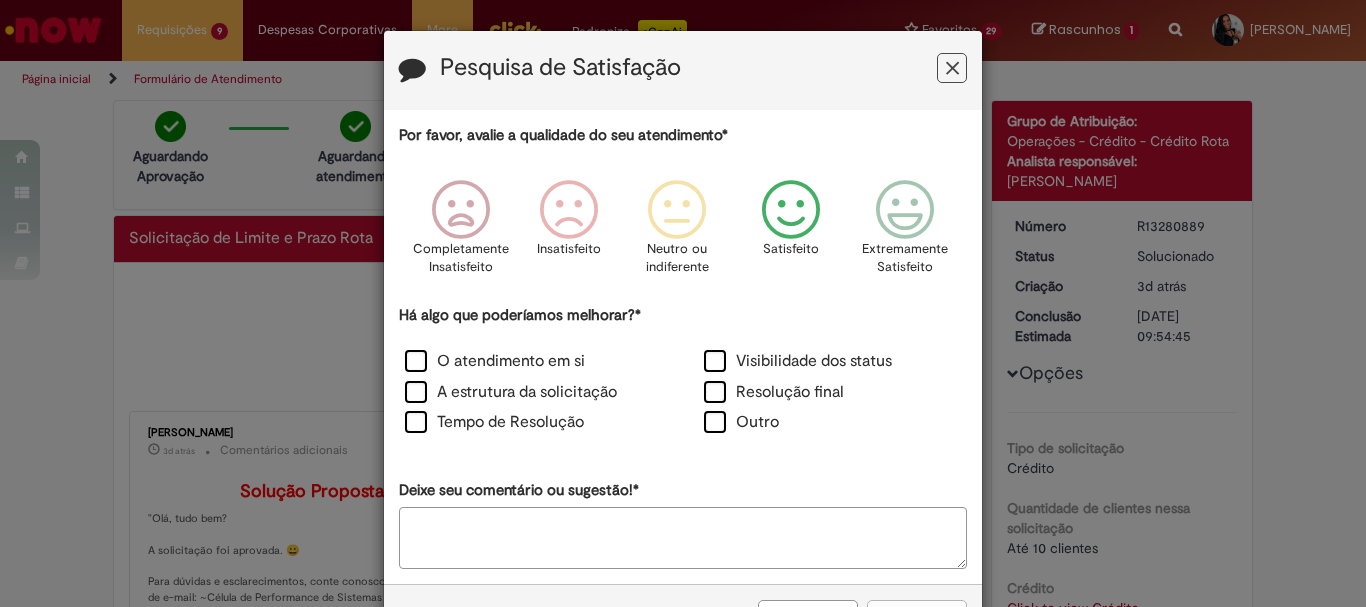 drag, startPoint x: 797, startPoint y: 232, endPoint x: 839, endPoint y: 232, distance: 42 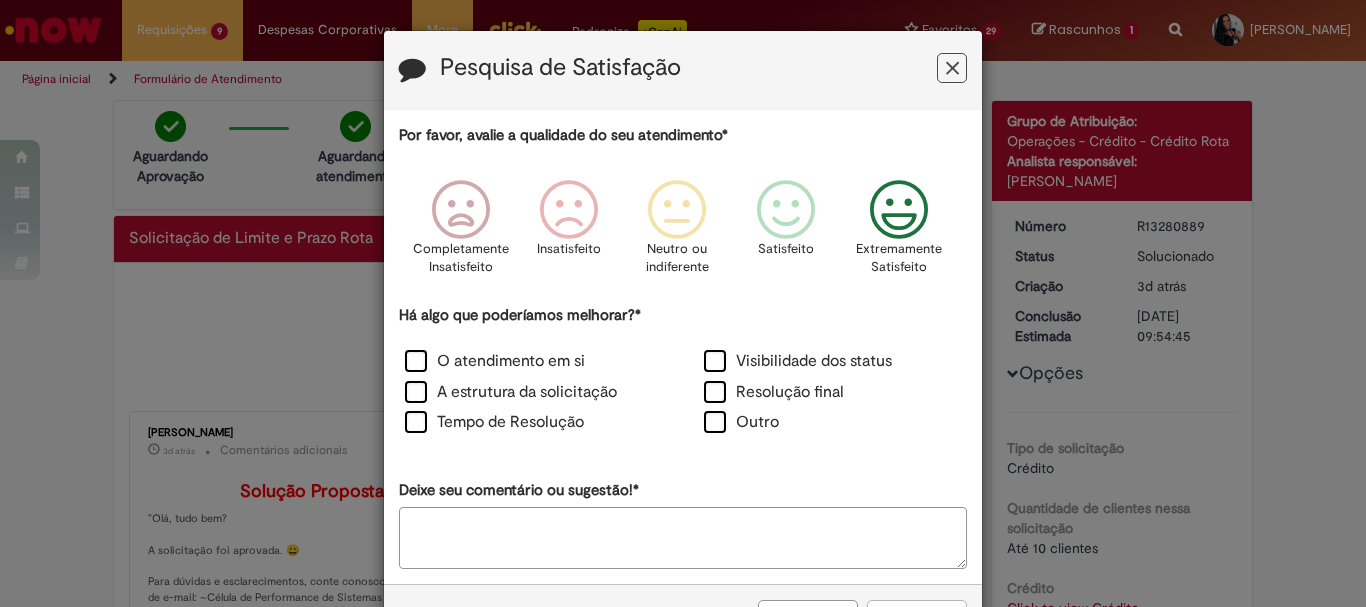 click at bounding box center [899, 210] 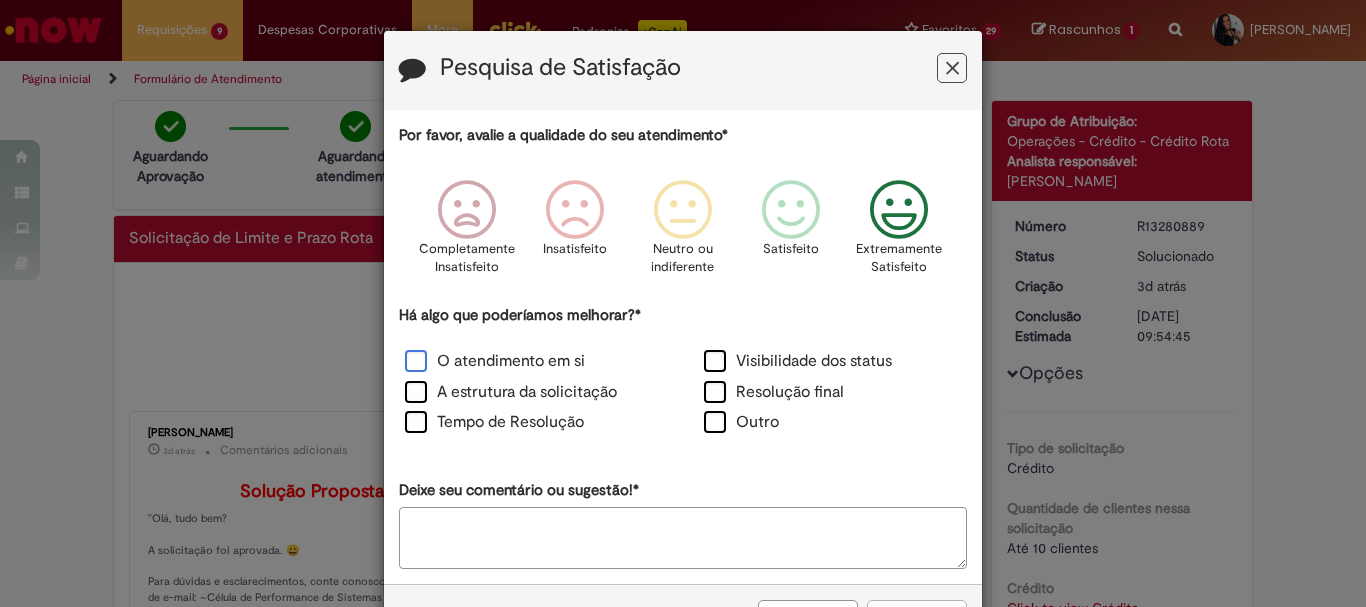 click on "O atendimento em si" at bounding box center (495, 361) 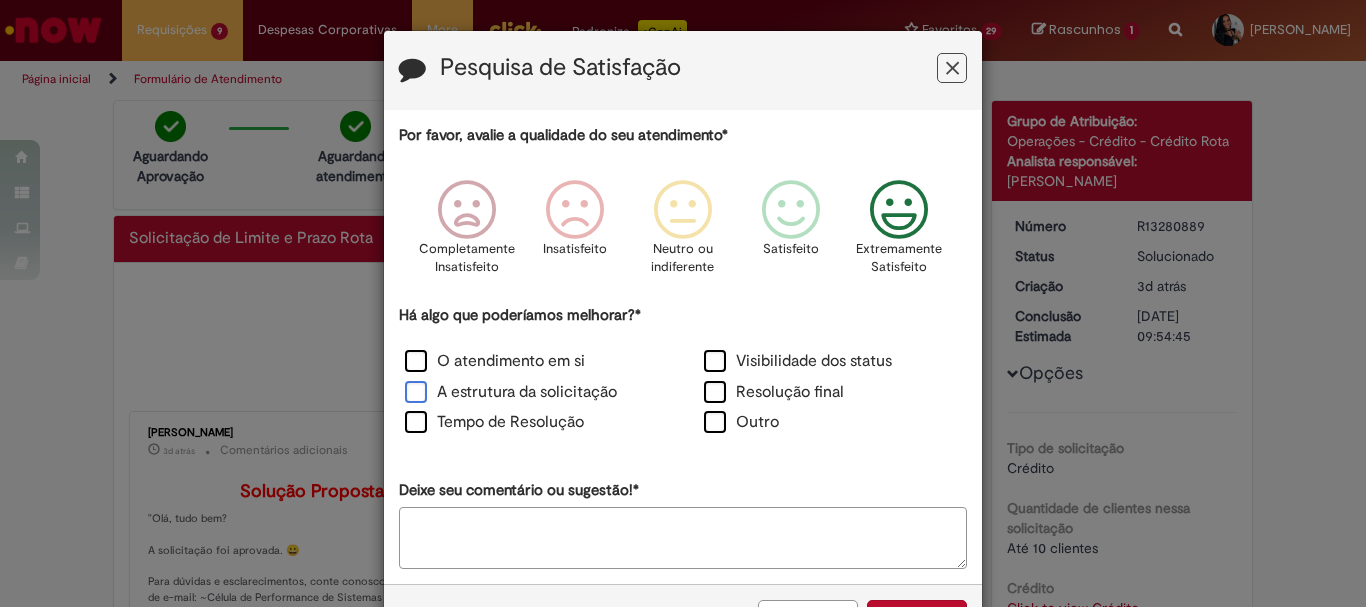 click on "A estrutura da solicitação" at bounding box center [511, 392] 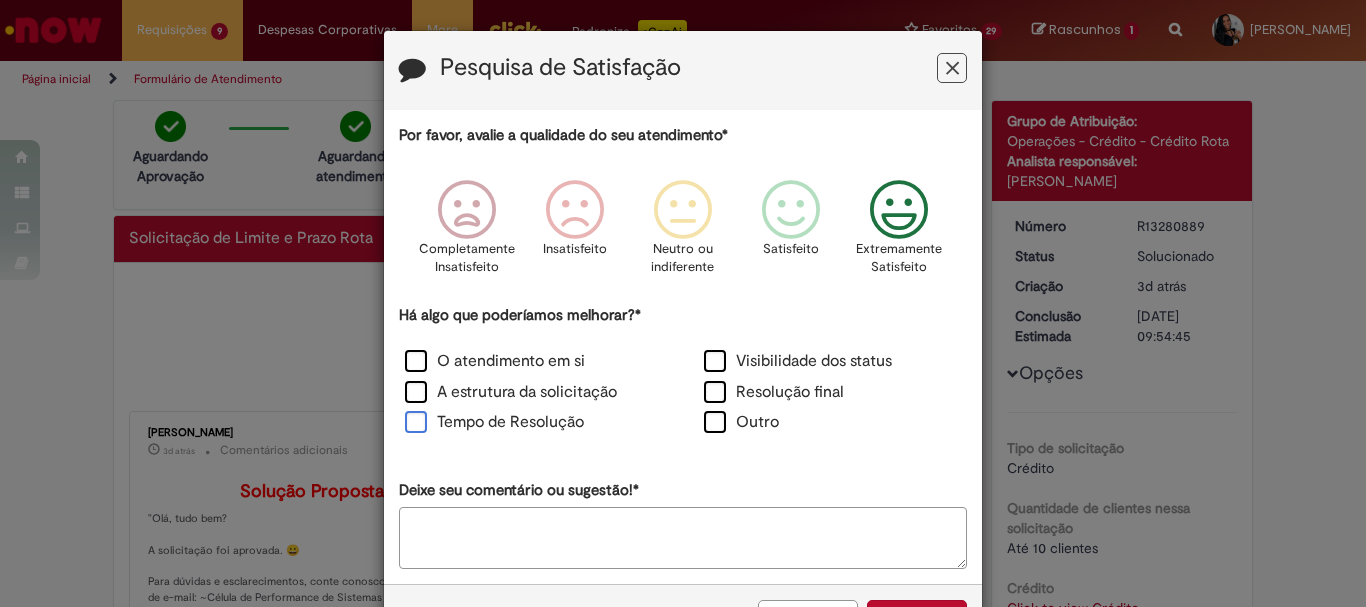 click on "Tempo de Resolução" at bounding box center [494, 422] 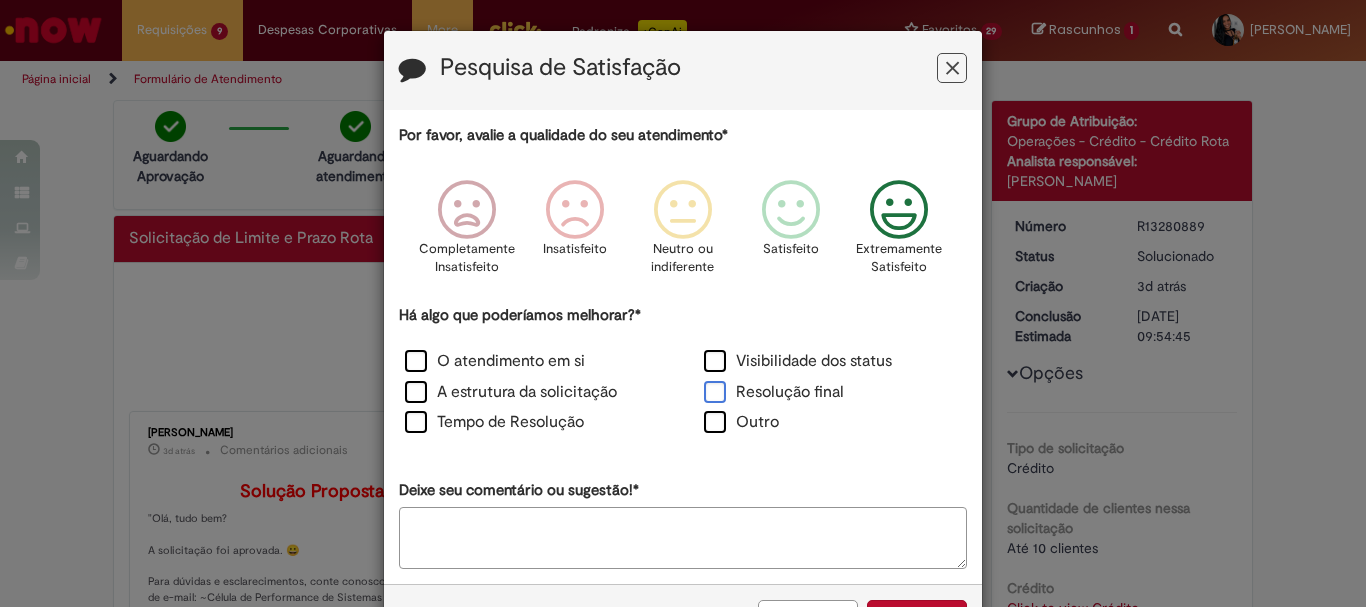 click on "Resolução final" at bounding box center (774, 392) 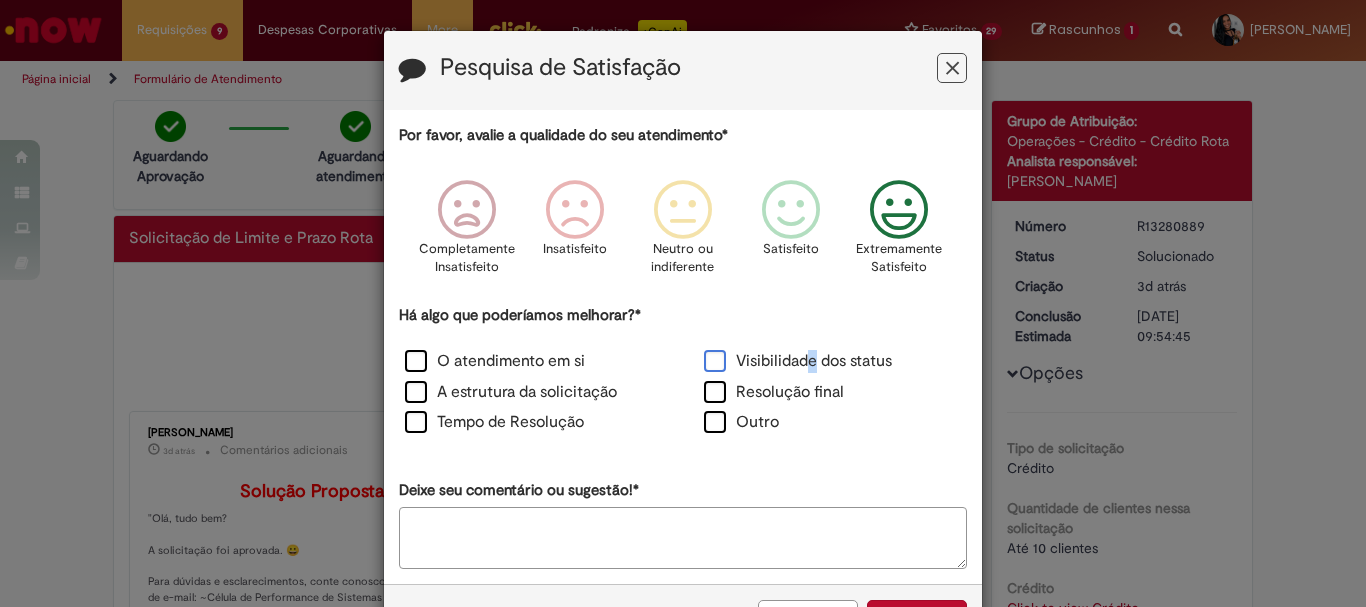 click on "Visibilidade dos status" at bounding box center [798, 361] 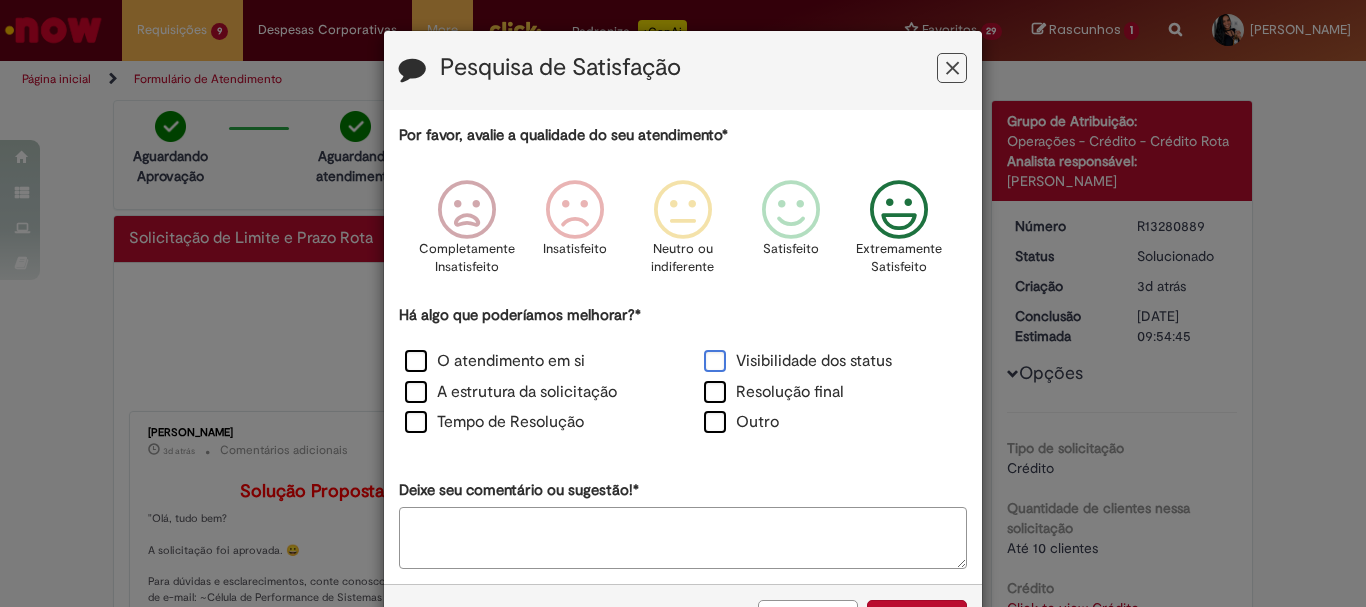 click on "Visibilidade dos status" at bounding box center [798, 361] 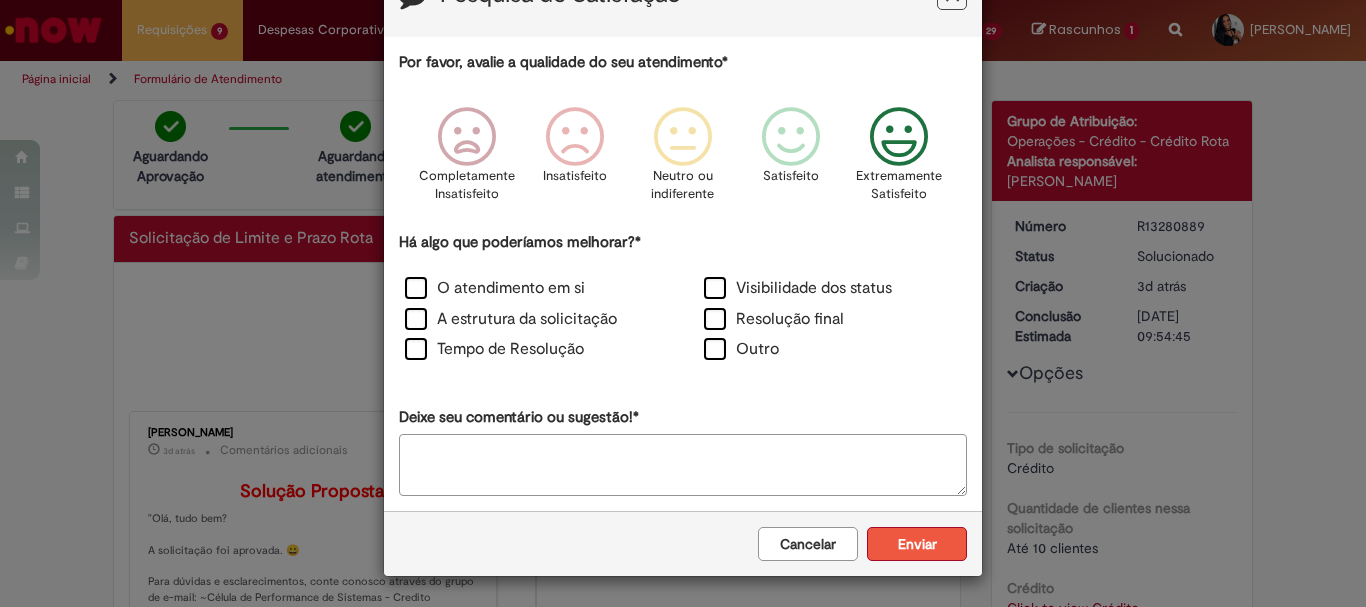 click on "Enviar" at bounding box center [917, 544] 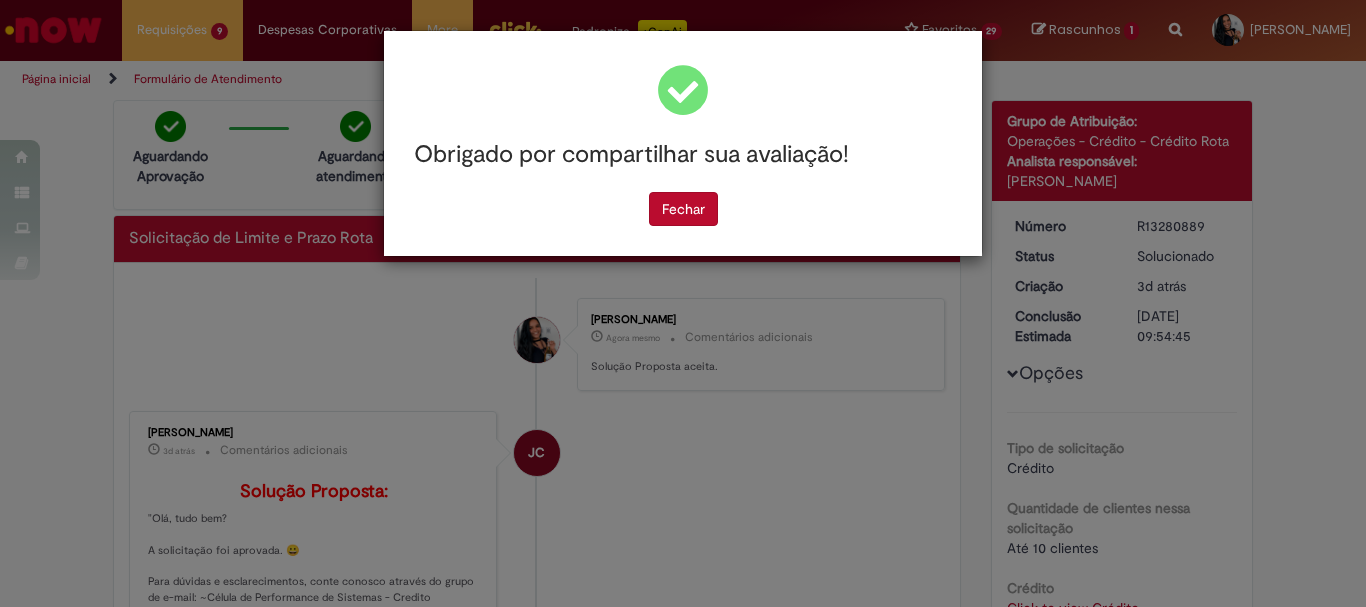 scroll, scrollTop: 0, scrollLeft: 0, axis: both 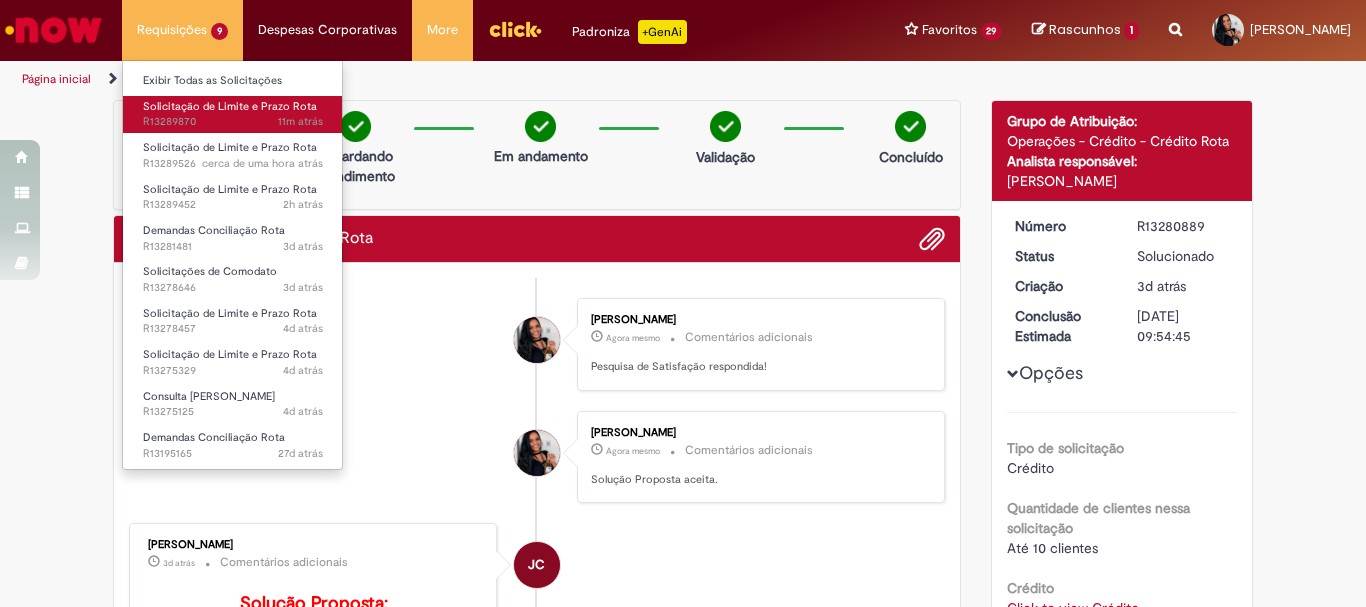 click on "Solicitação de Limite e Prazo Rota" at bounding box center [230, 106] 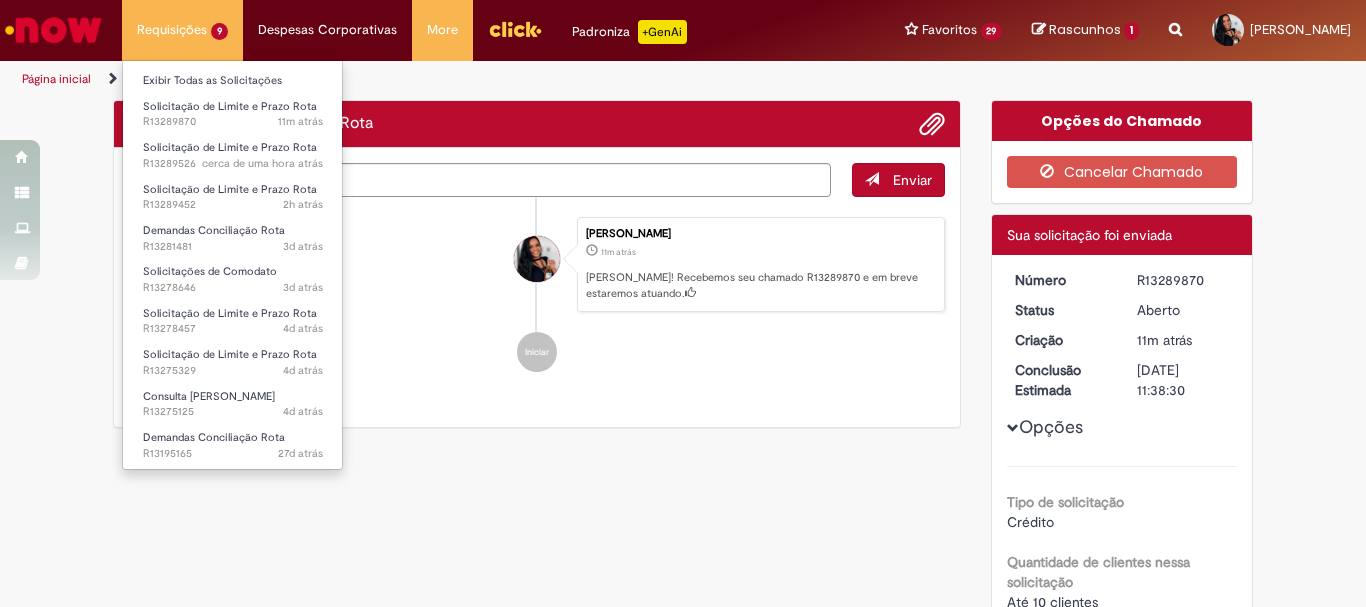click on "Solicitação de Limite e Prazo Rota
11m atrás 11 minutos atrás  R13289870" at bounding box center (233, 112) 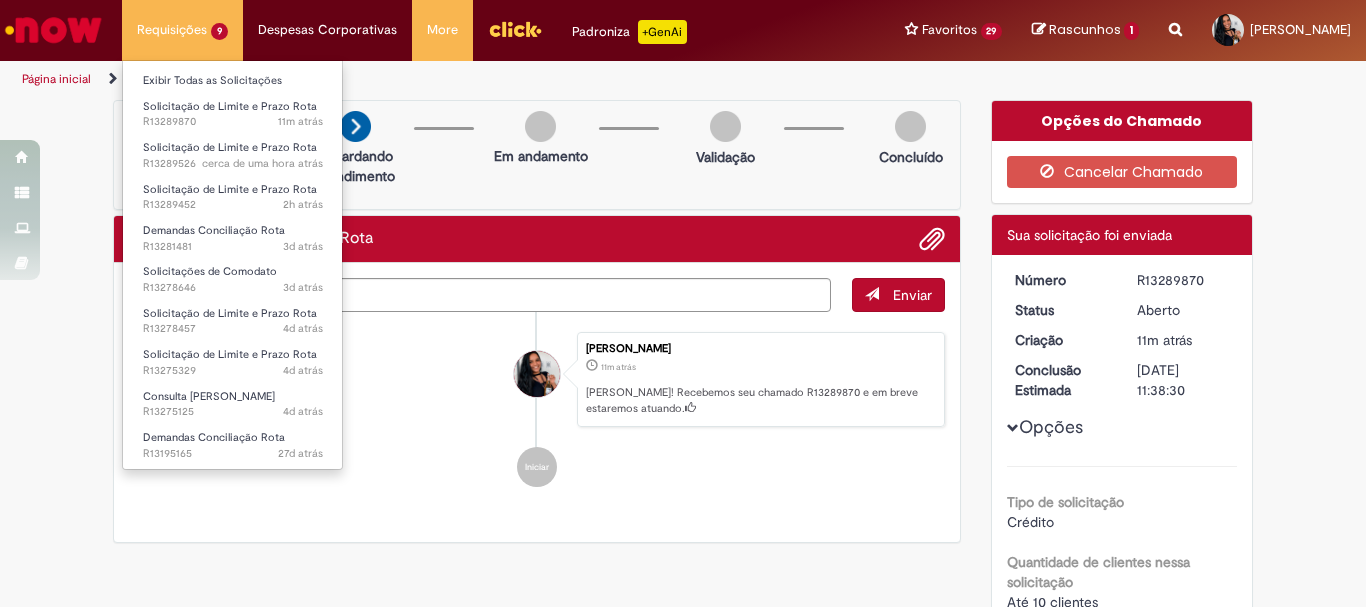 click on "Solicitação de Limite e Prazo Rota
11m atrás 11 minutos atrás  R13289870" at bounding box center [233, 112] 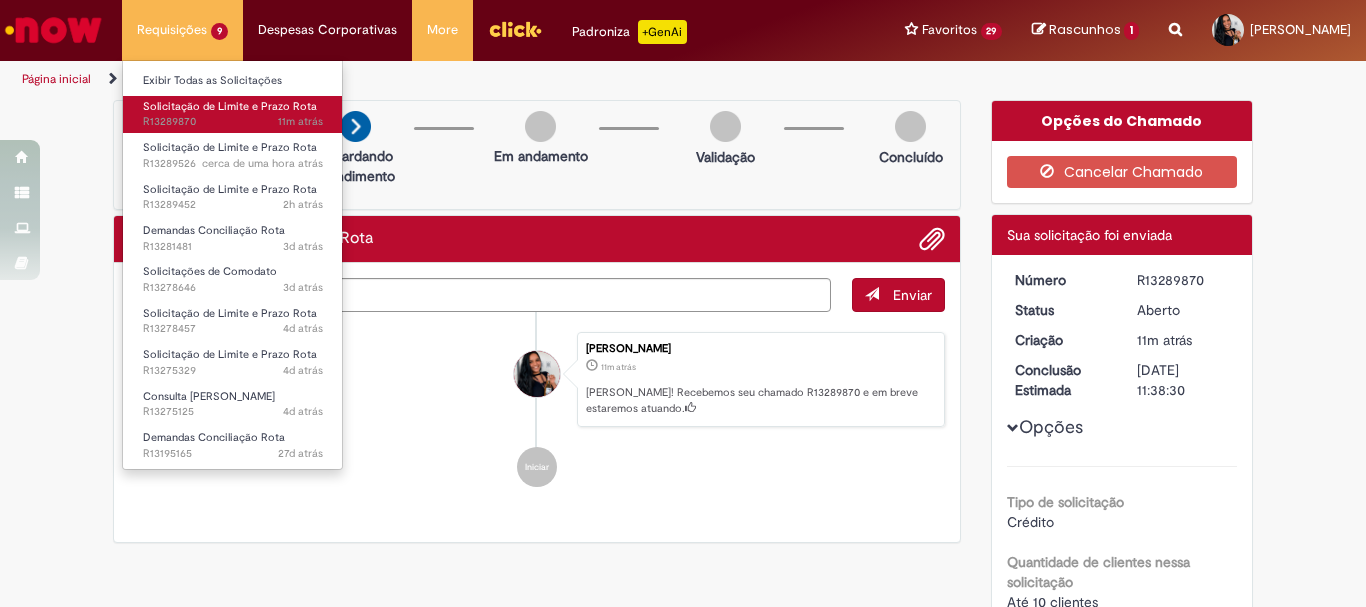 click on "Solicitação de Limite e Prazo Rota" at bounding box center (230, 106) 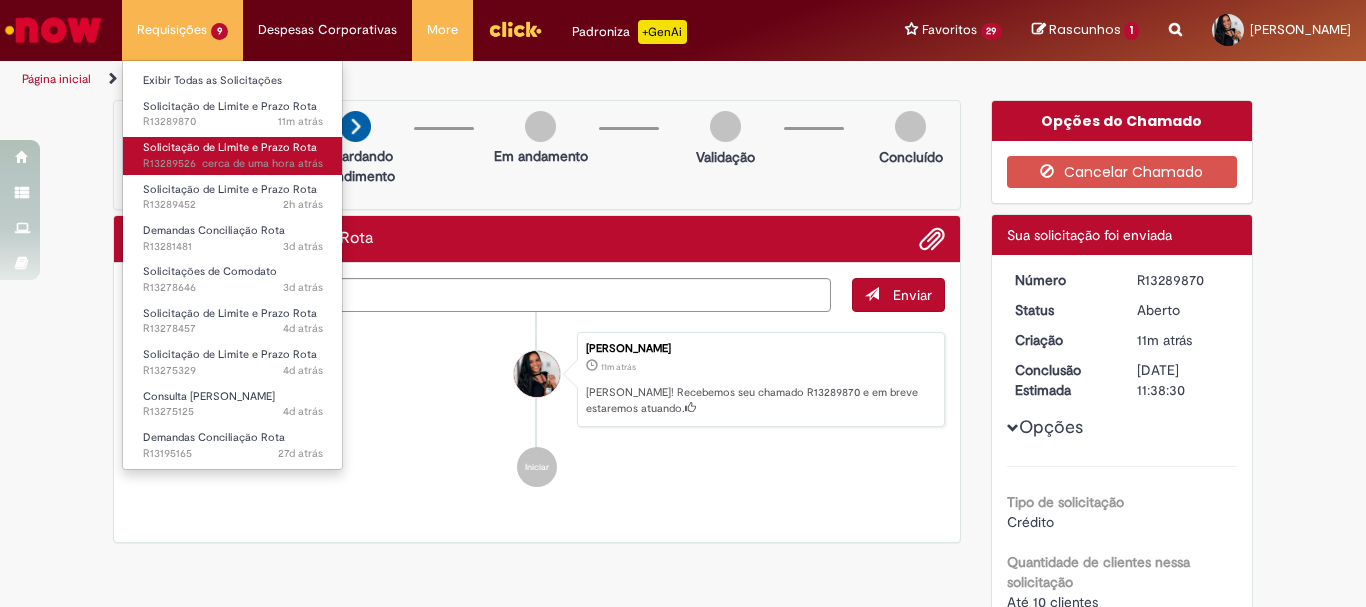 click on "Solicitação de Limite e Prazo Rota" at bounding box center [230, 147] 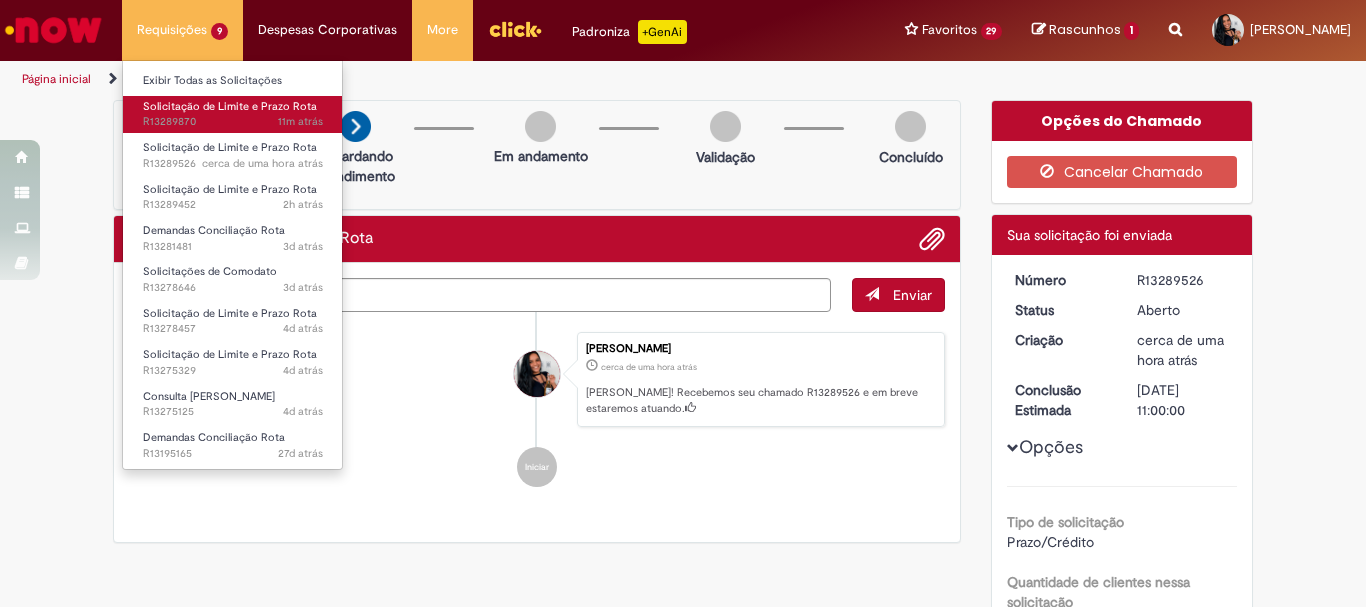 click on "11m atrás 11 minutos atrás  R13289870" at bounding box center [233, 122] 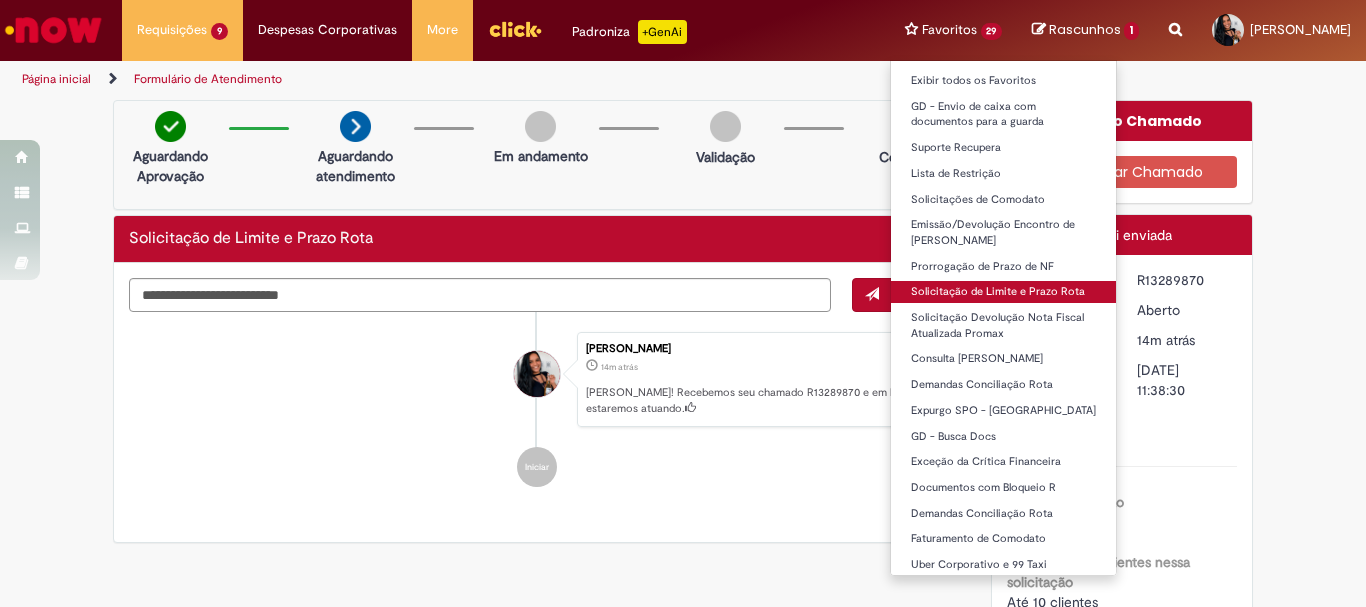 click on "Solicitação de Limite e Prazo Rota" at bounding box center (1004, 292) 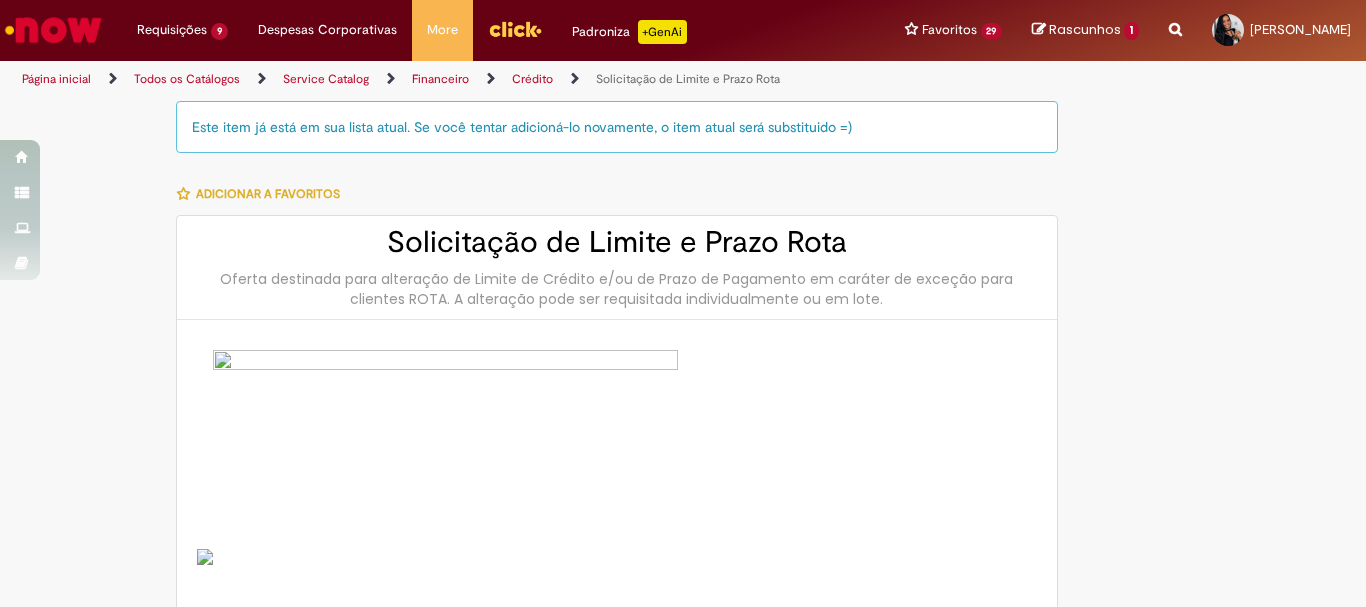 type on "********" 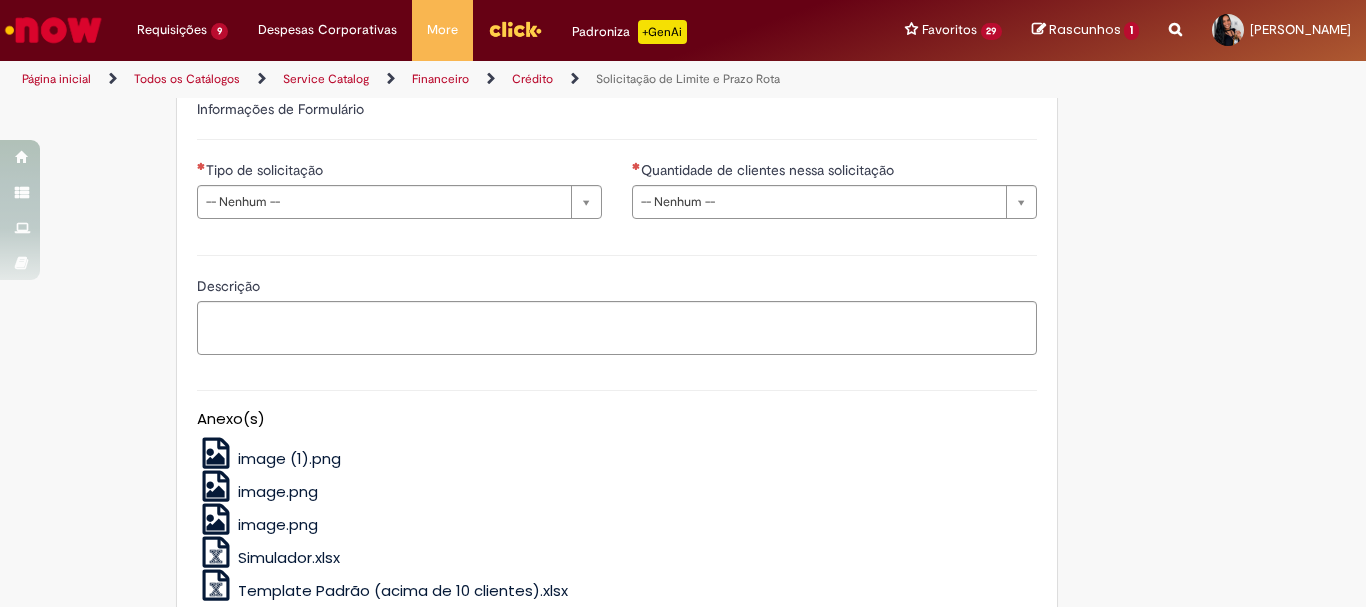 scroll, scrollTop: 1200, scrollLeft: 0, axis: vertical 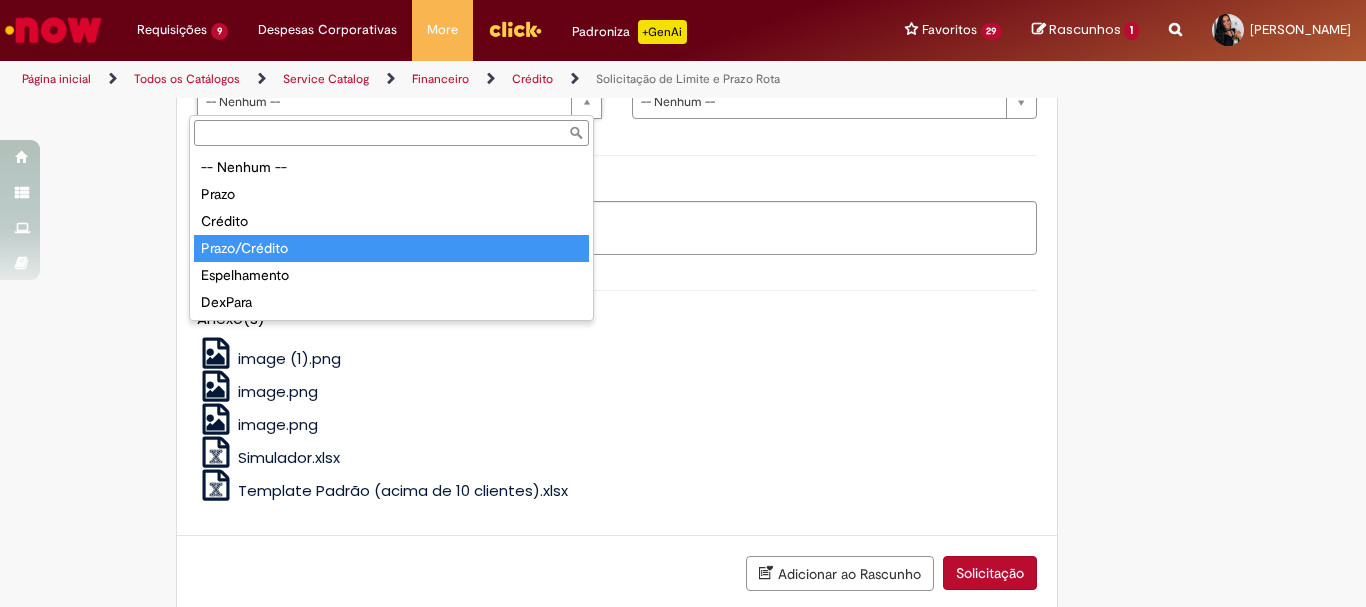 type on "**********" 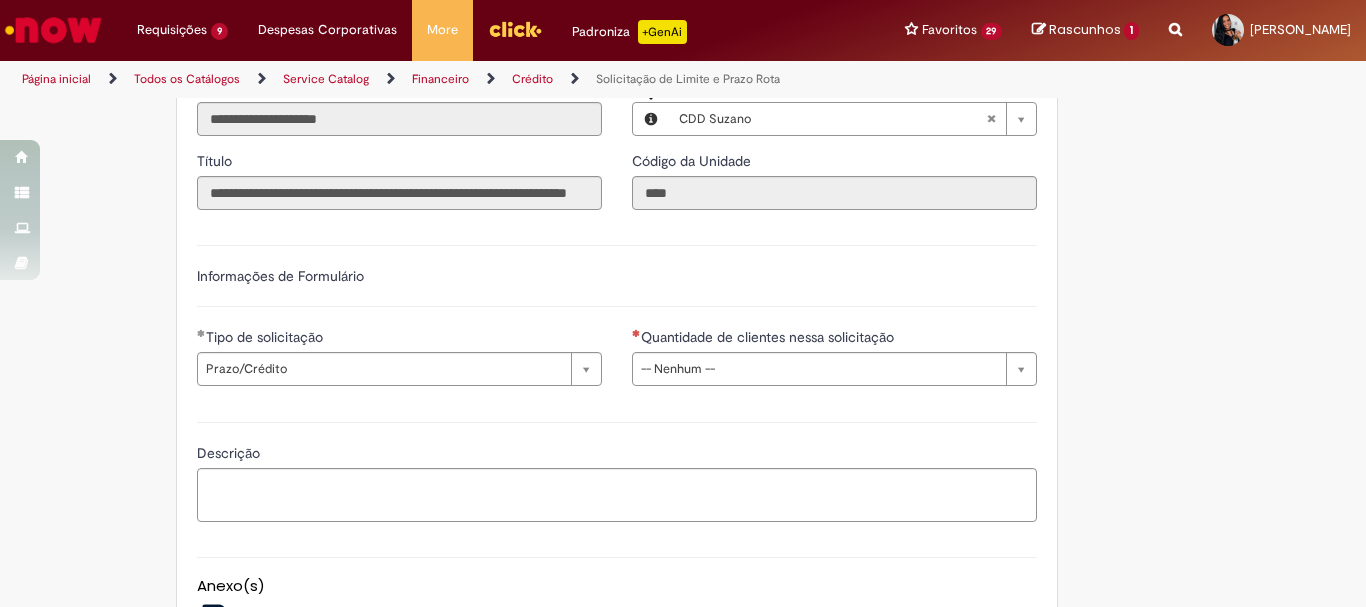 click at bounding box center (651, 119) 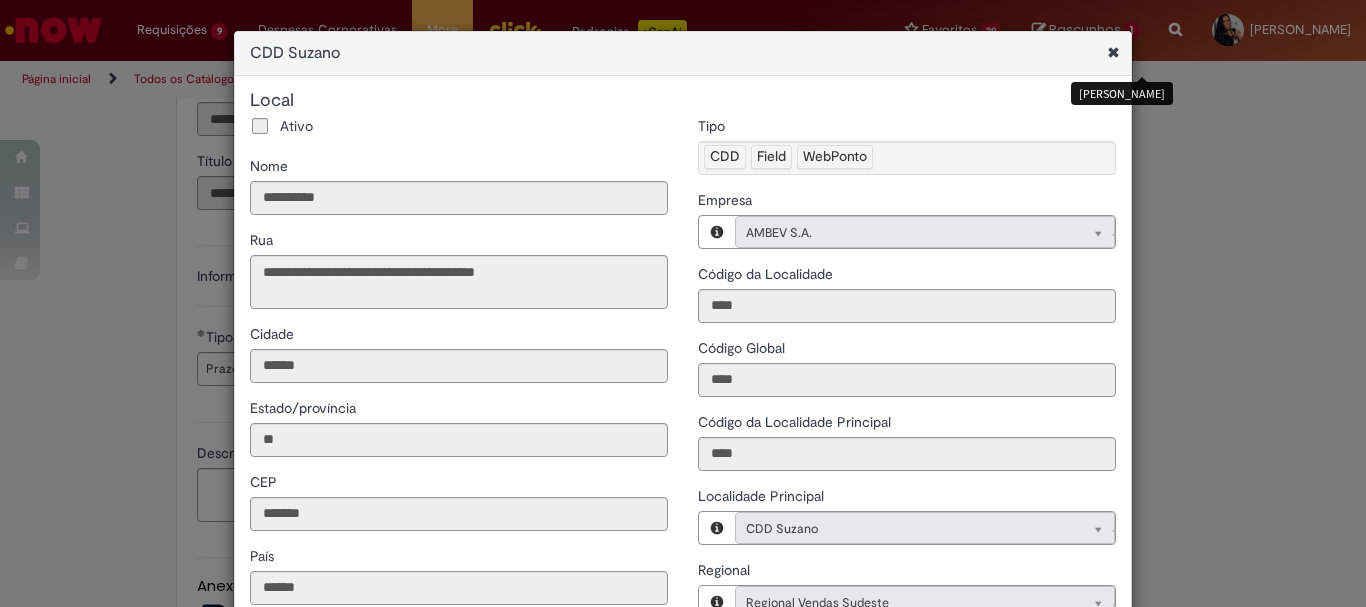 click at bounding box center (1113, 52) 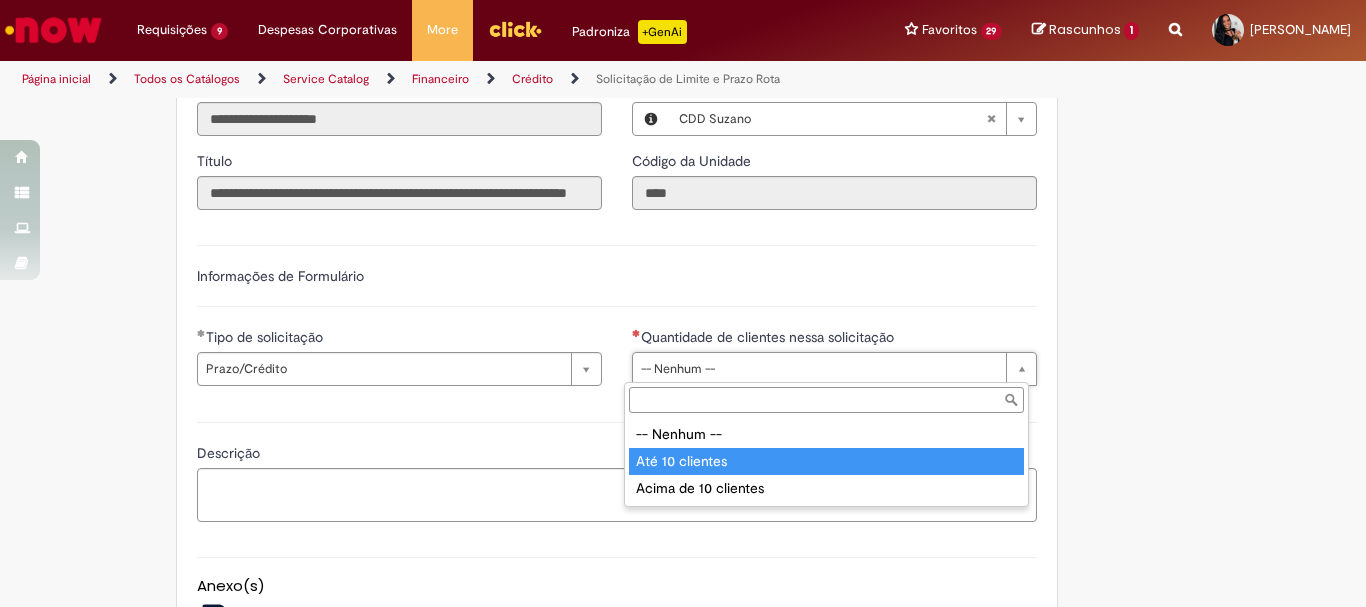 type on "**********" 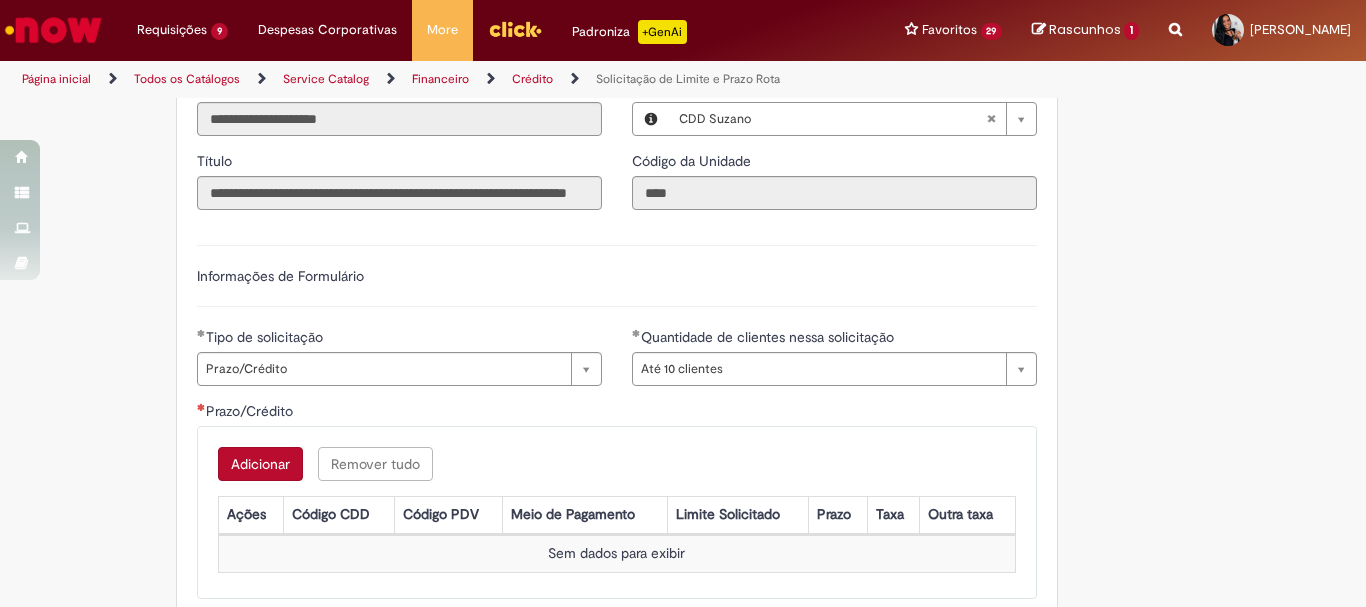 drag, startPoint x: 276, startPoint y: 460, endPoint x: 307, endPoint y: 390, distance: 76.55717 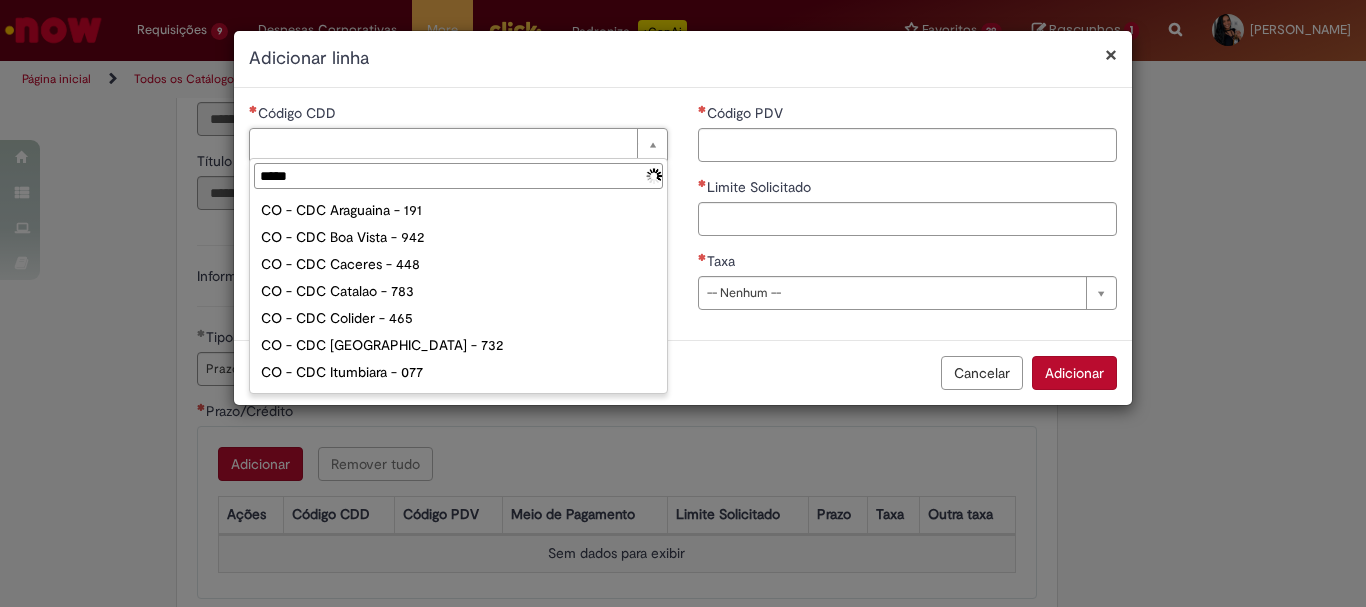 type on "******" 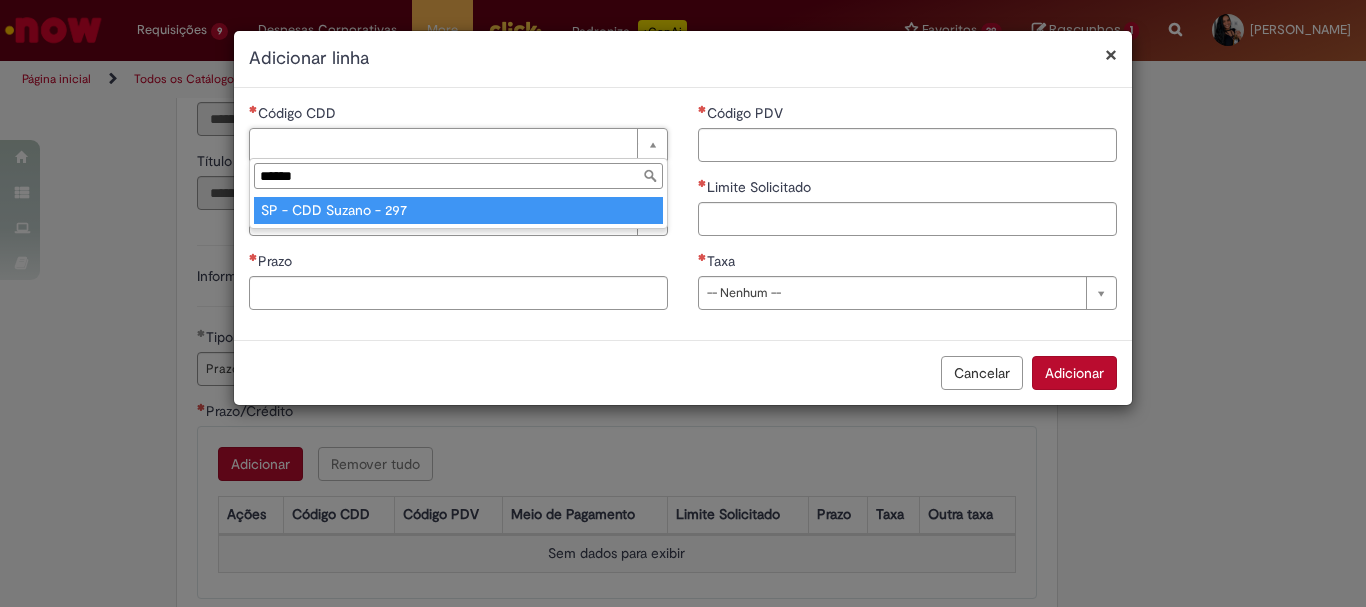 type on "**********" 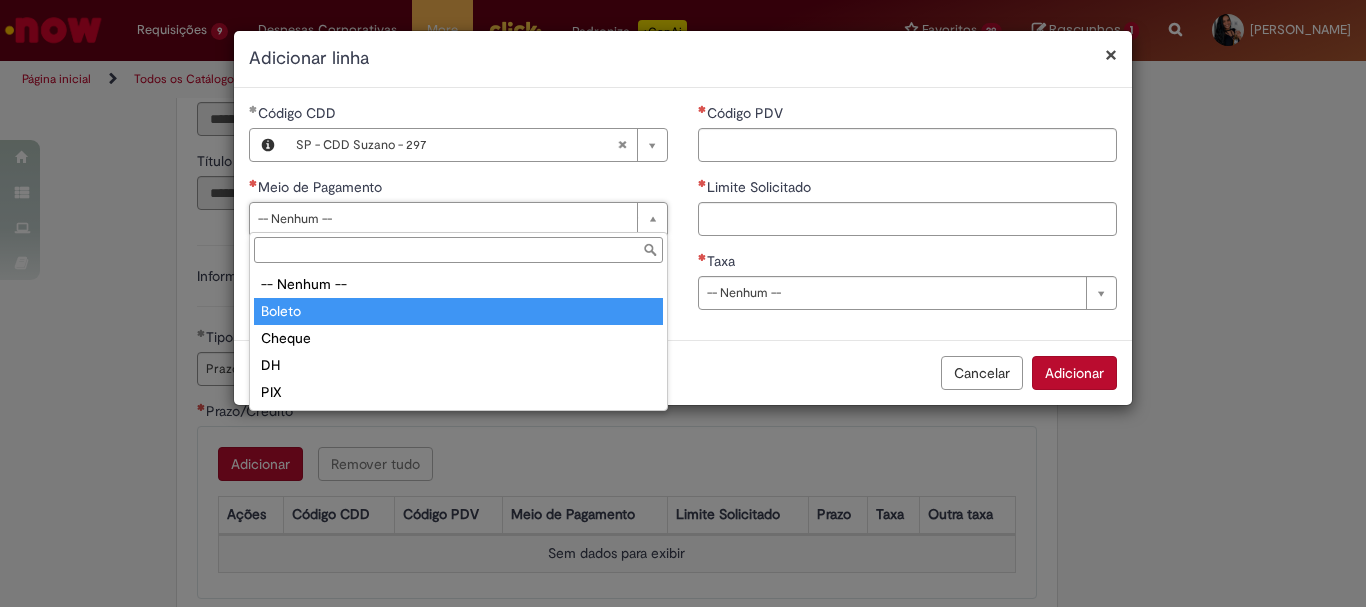 type on "******" 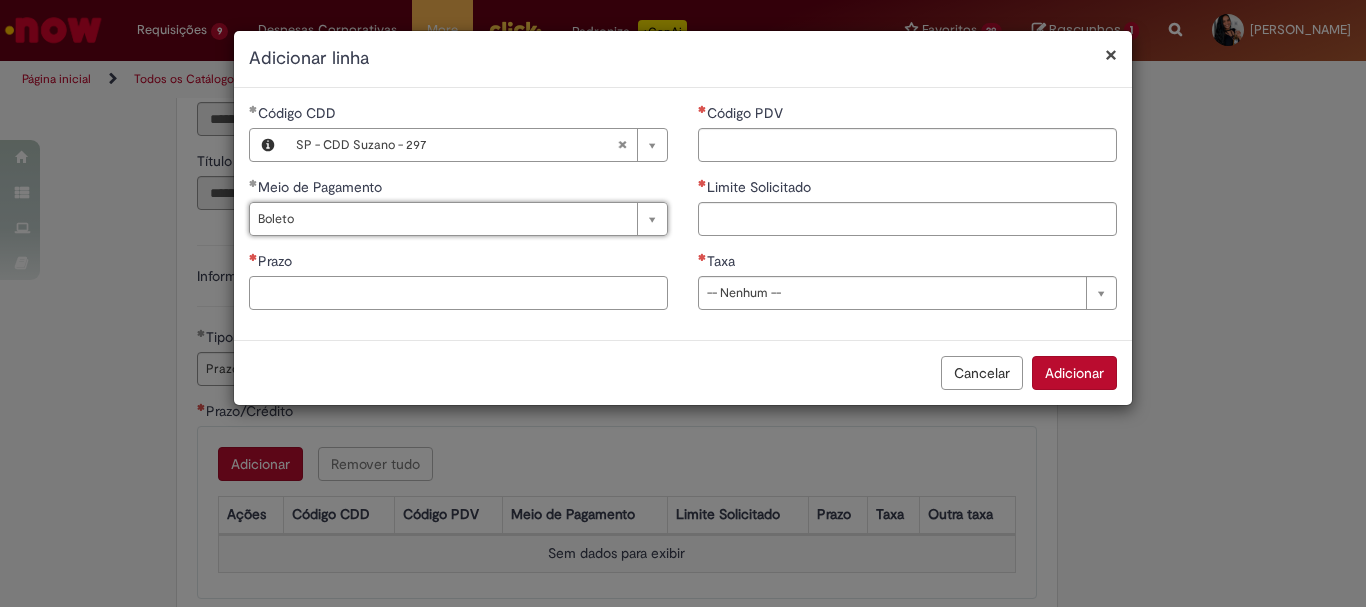 click on "Prazo" at bounding box center [458, 293] 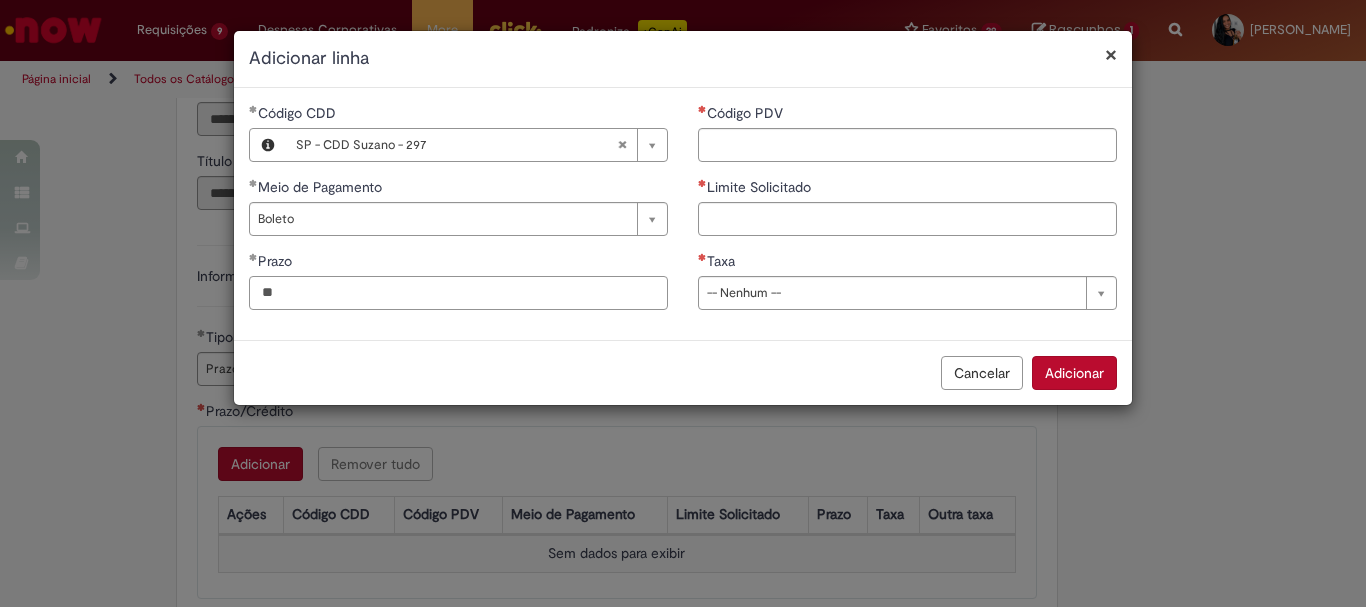 type on "**" 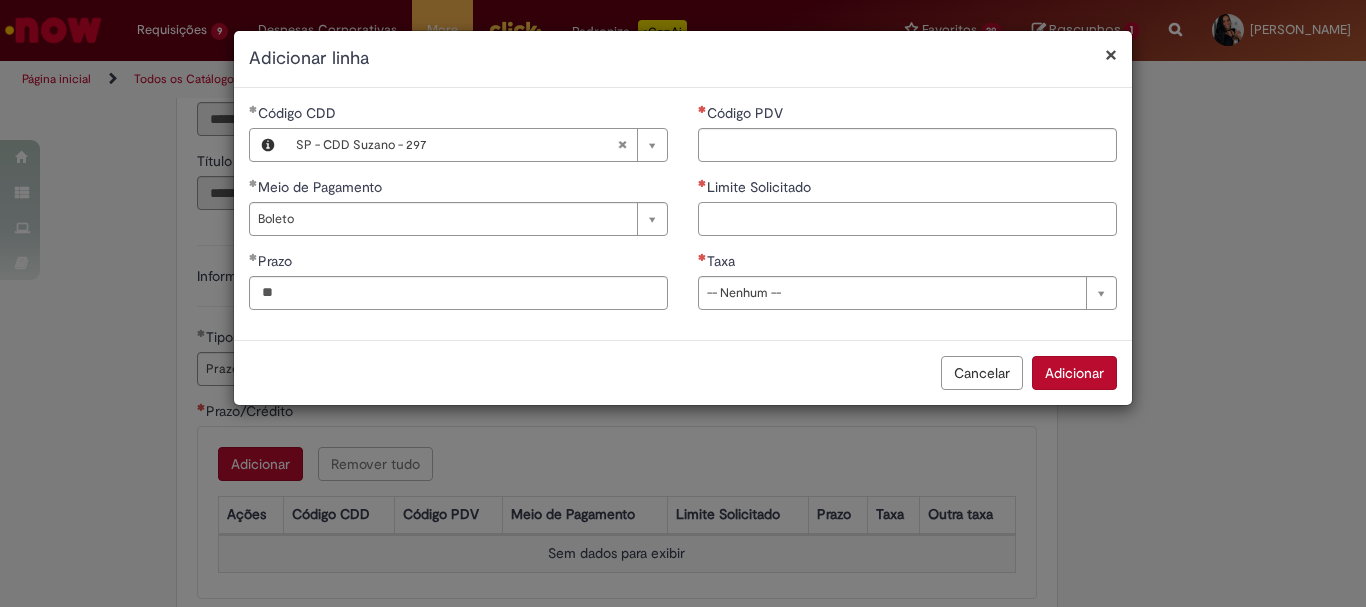 click on "Limite Solicitado" at bounding box center [907, 219] 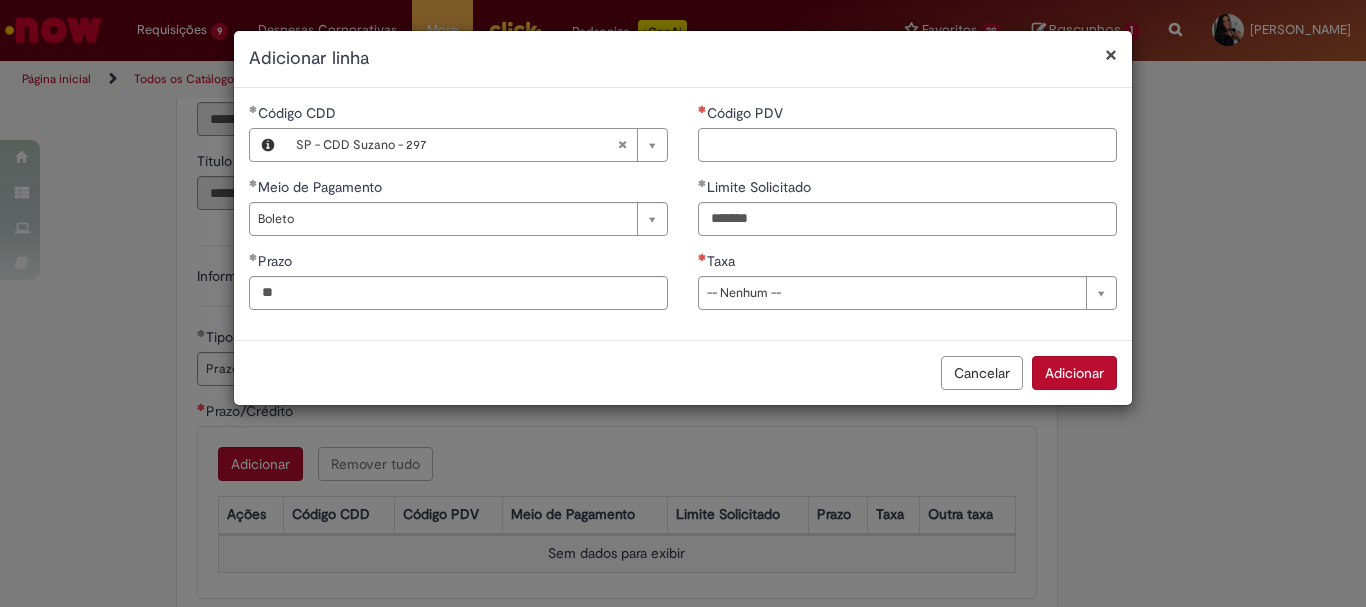 type on "********" 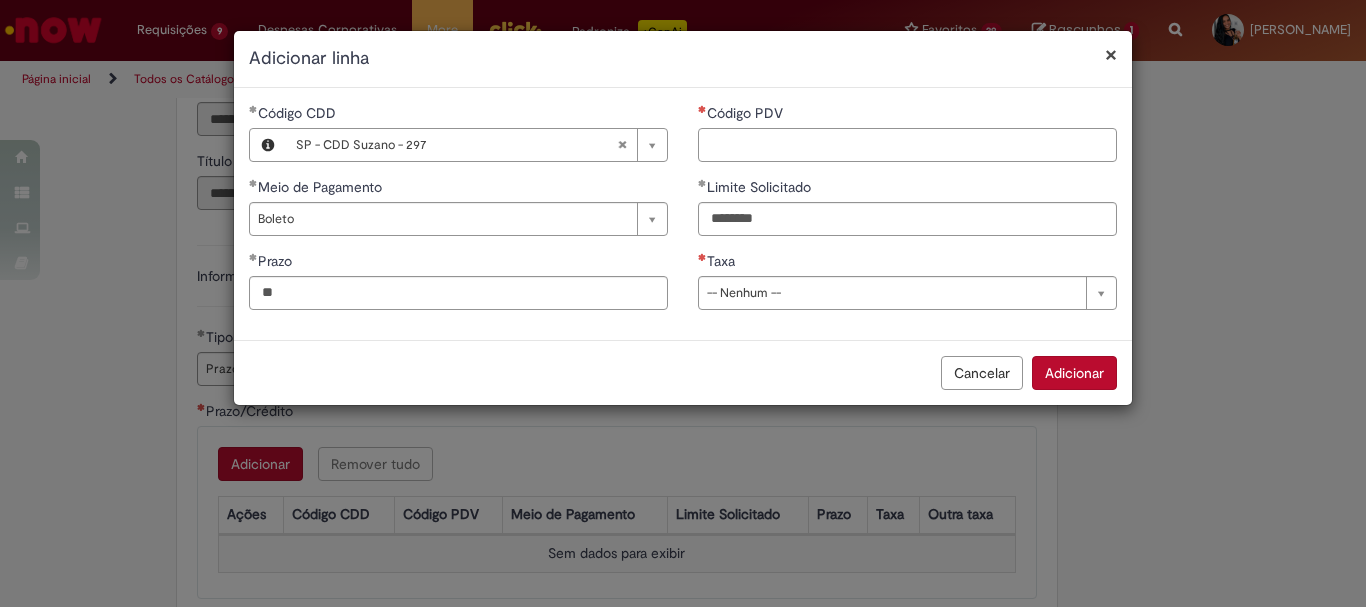 click on "Código PDV" at bounding box center [907, 145] 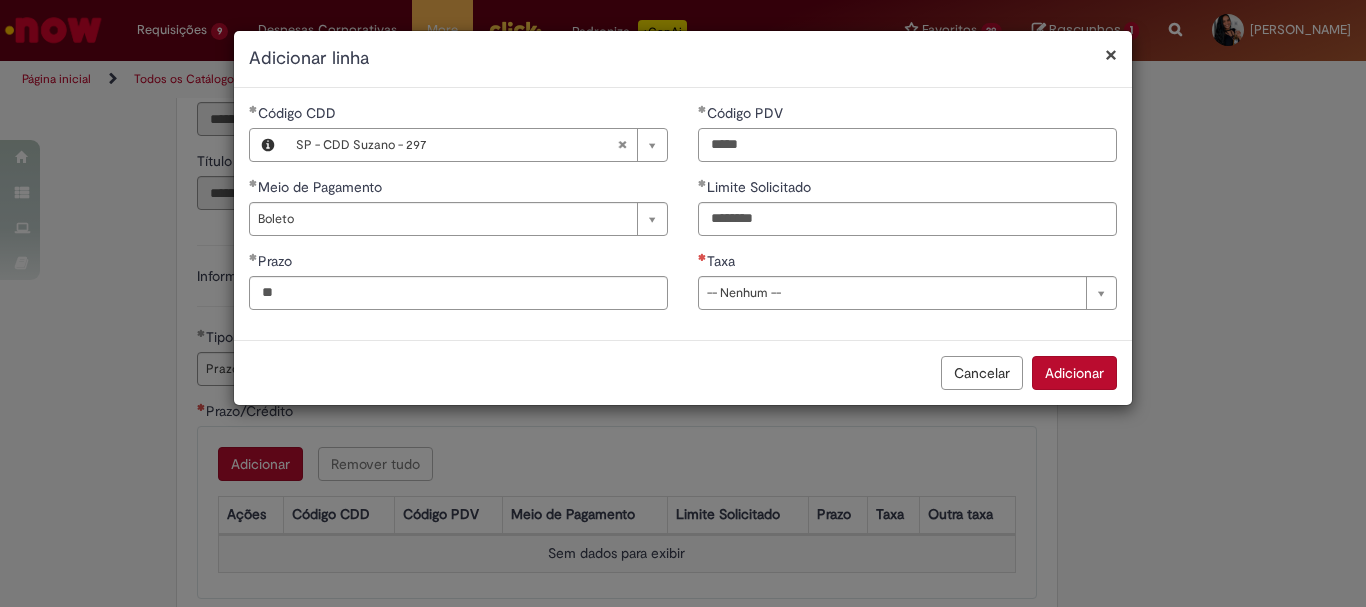 type on "*****" 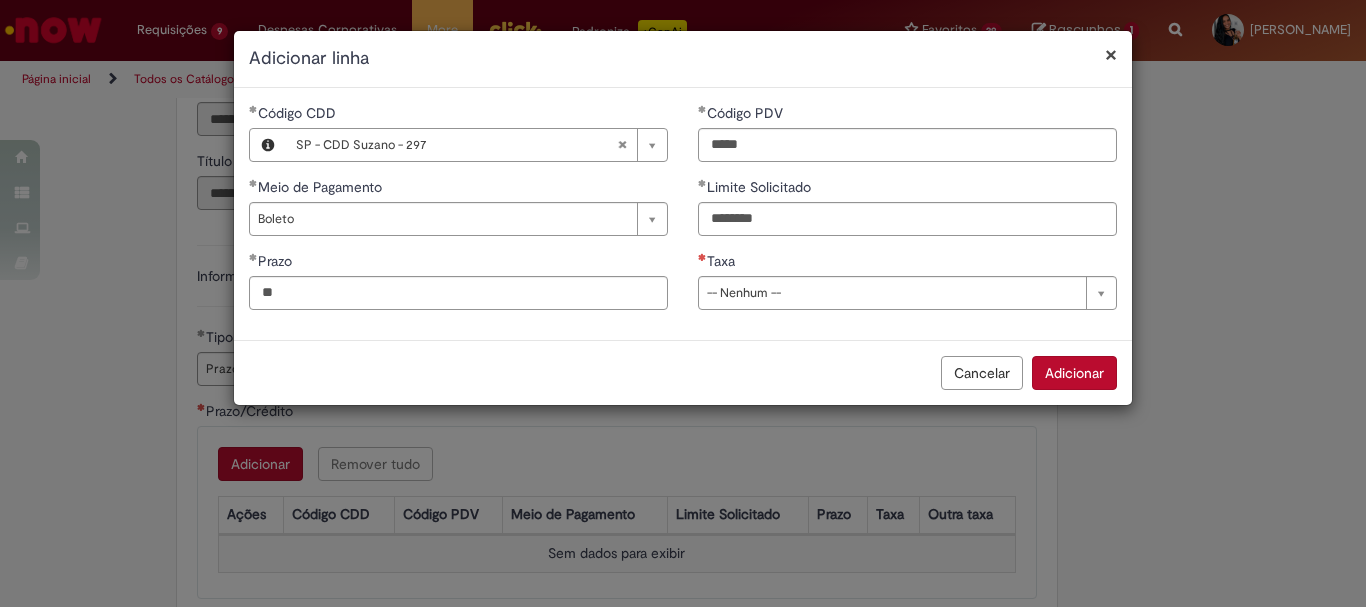 click on "**********" at bounding box center (907, 214) 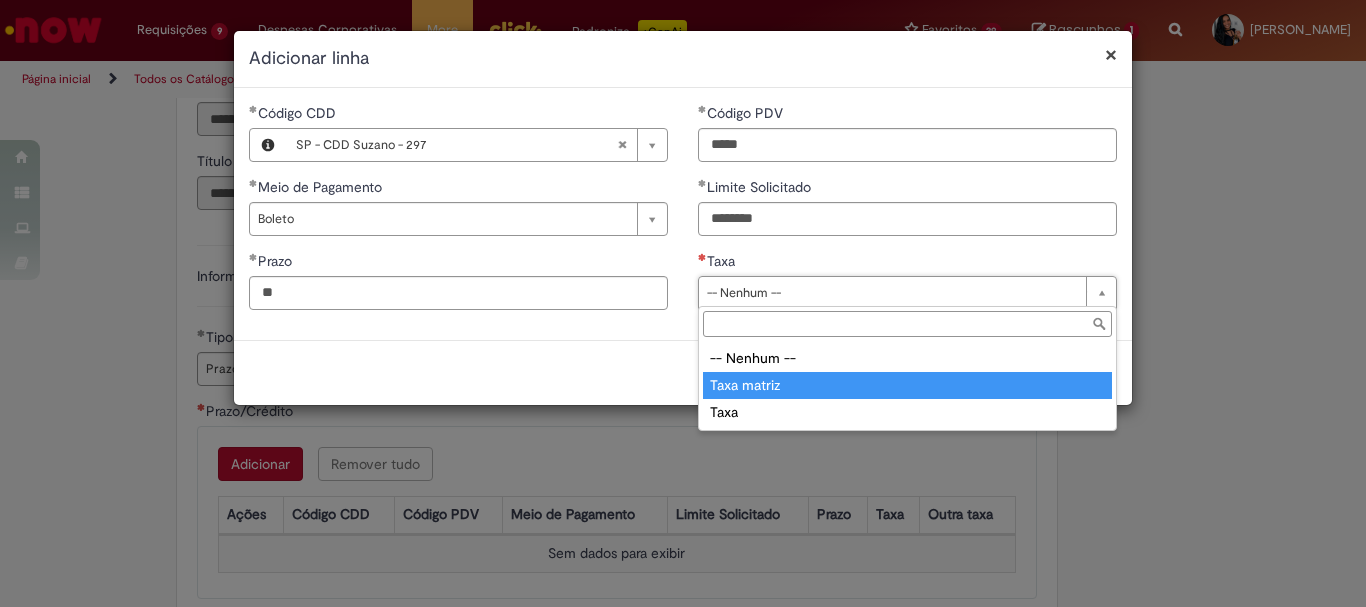 type on "**********" 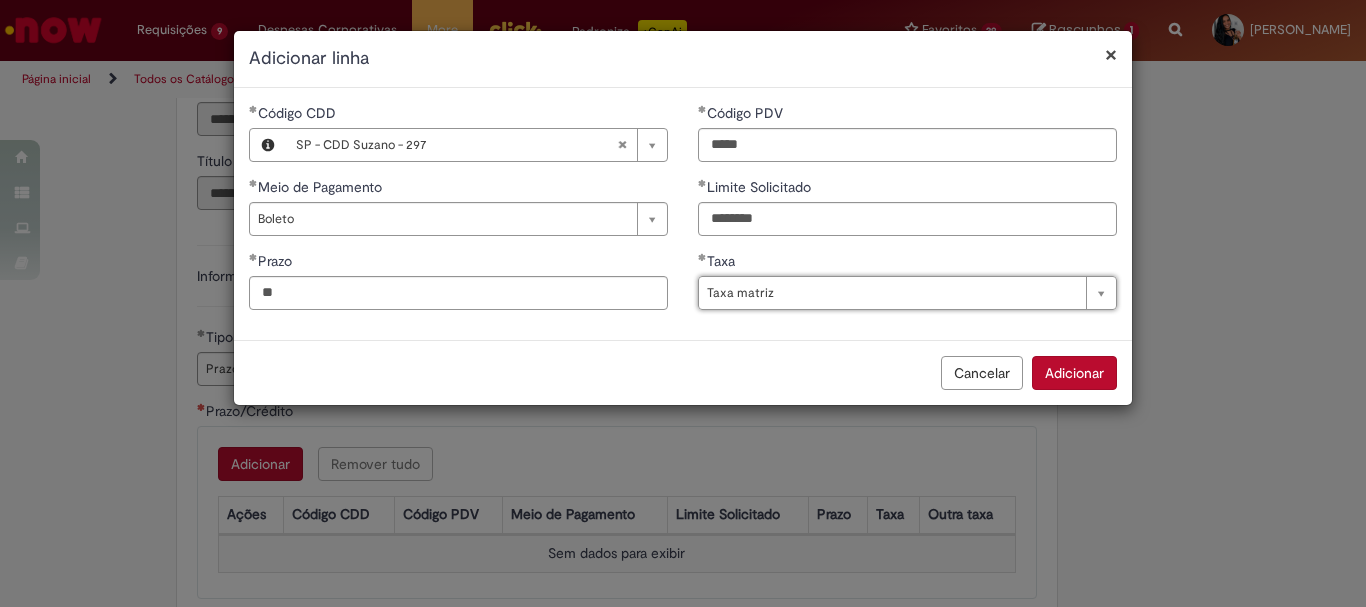 click on "Adicionar" at bounding box center [1074, 373] 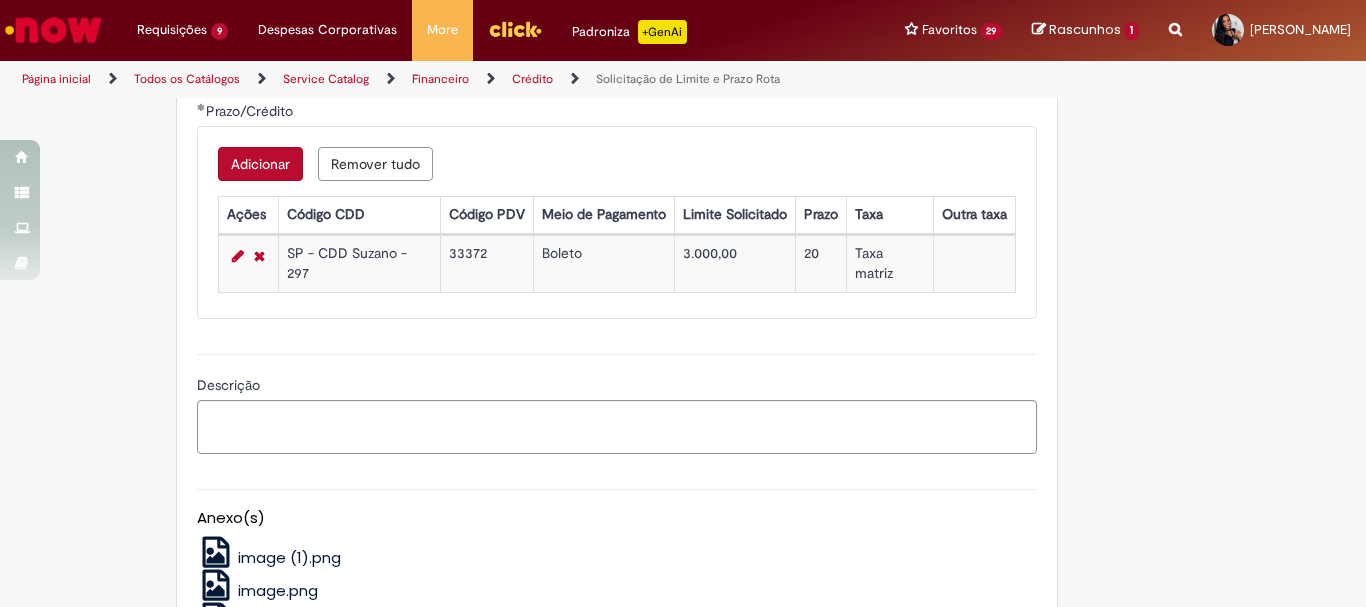 scroll, scrollTop: 1333, scrollLeft: 0, axis: vertical 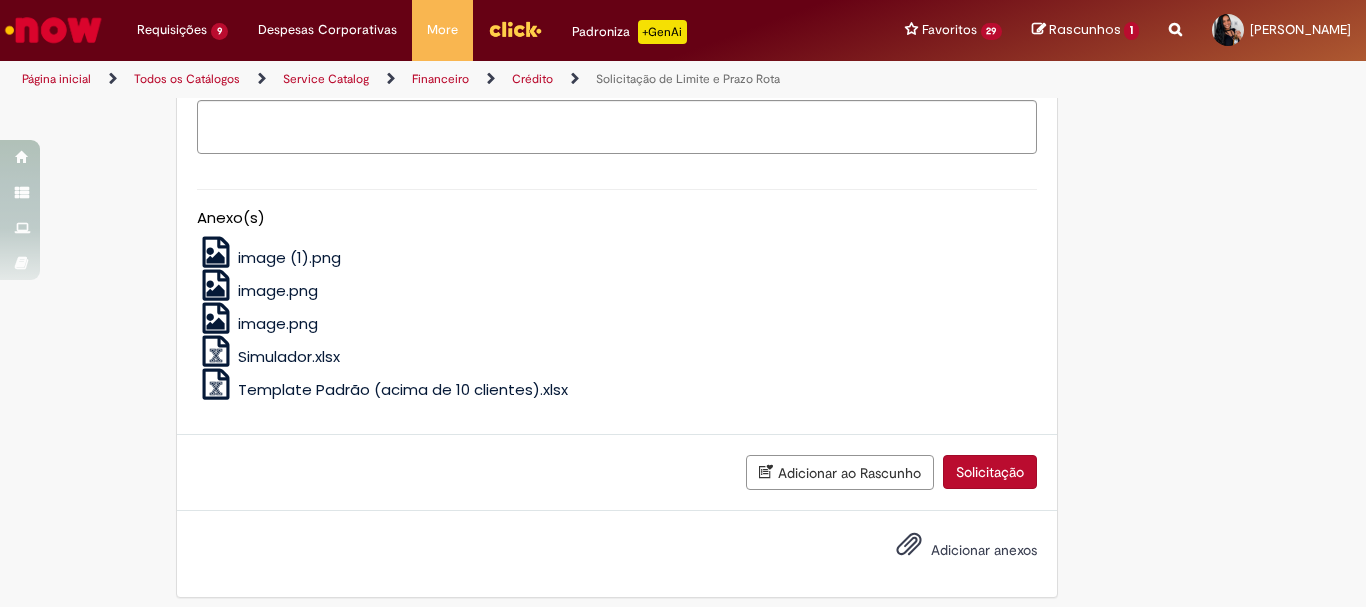 click on "Solicitação" at bounding box center (990, 472) 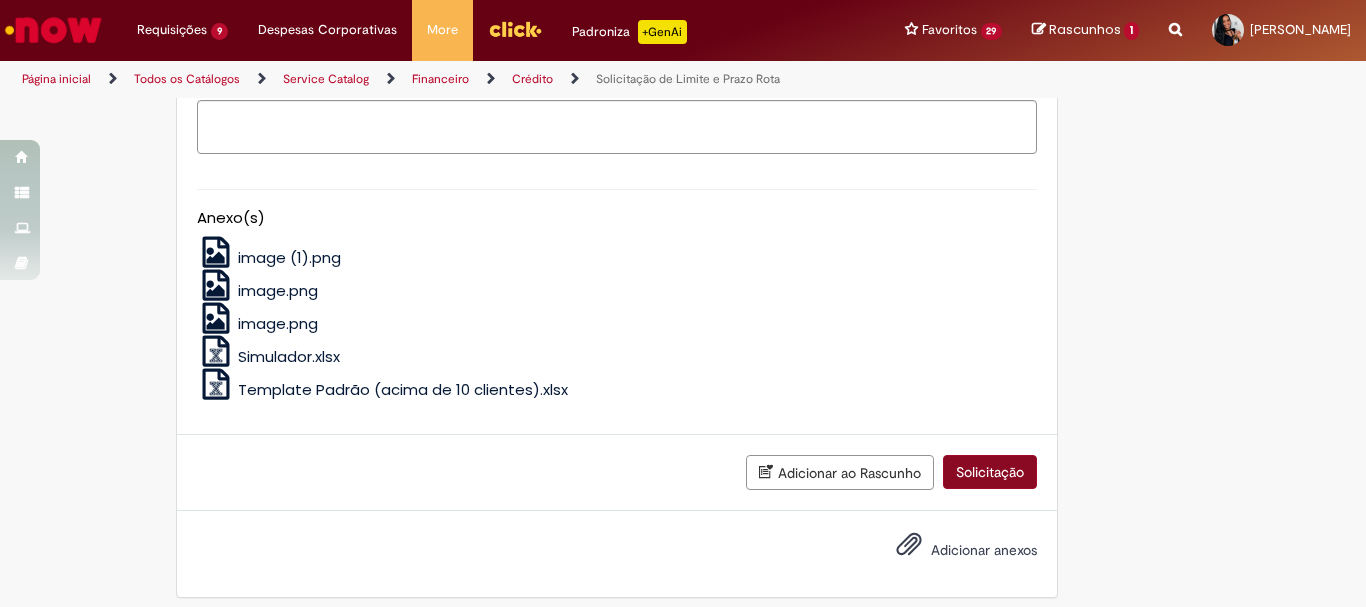 scroll, scrollTop: 1500, scrollLeft: 0, axis: vertical 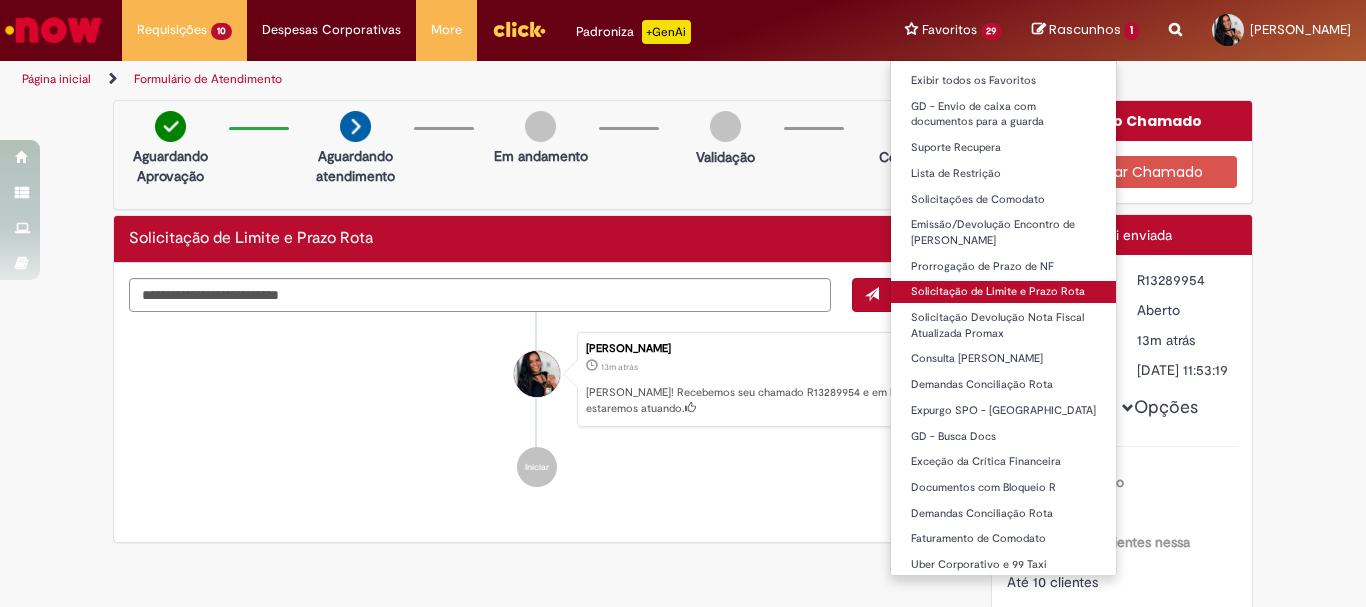 click on "Solicitação de Limite e Prazo Rota" at bounding box center [1004, 292] 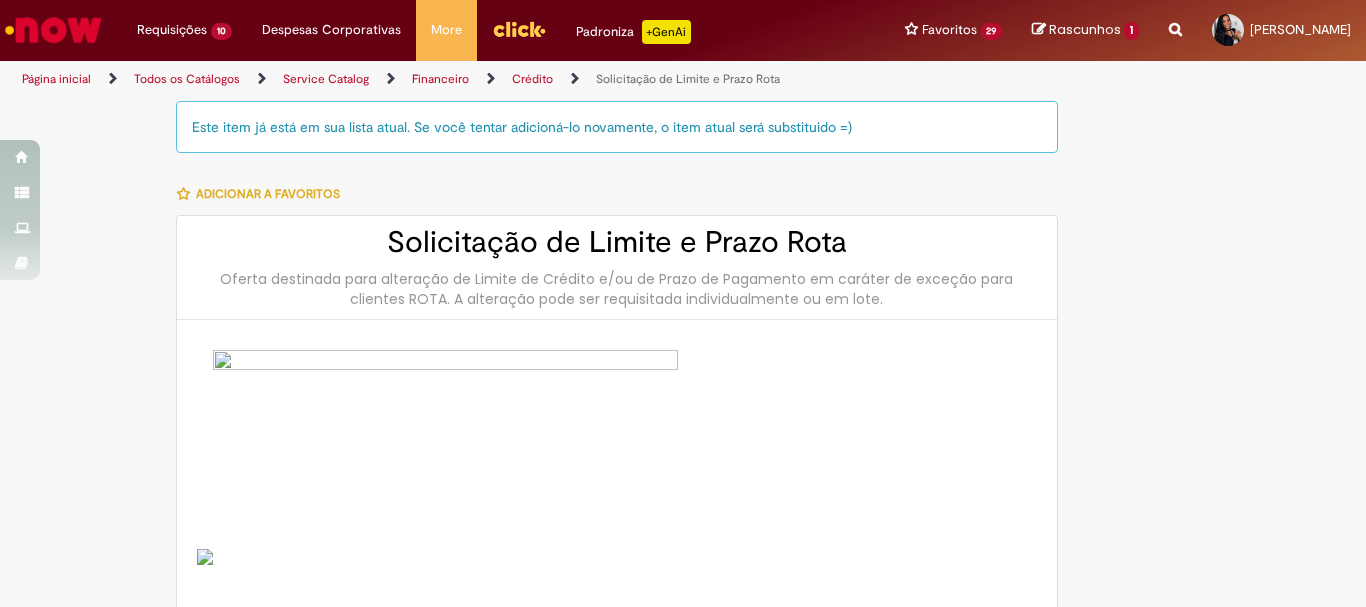 type on "********" 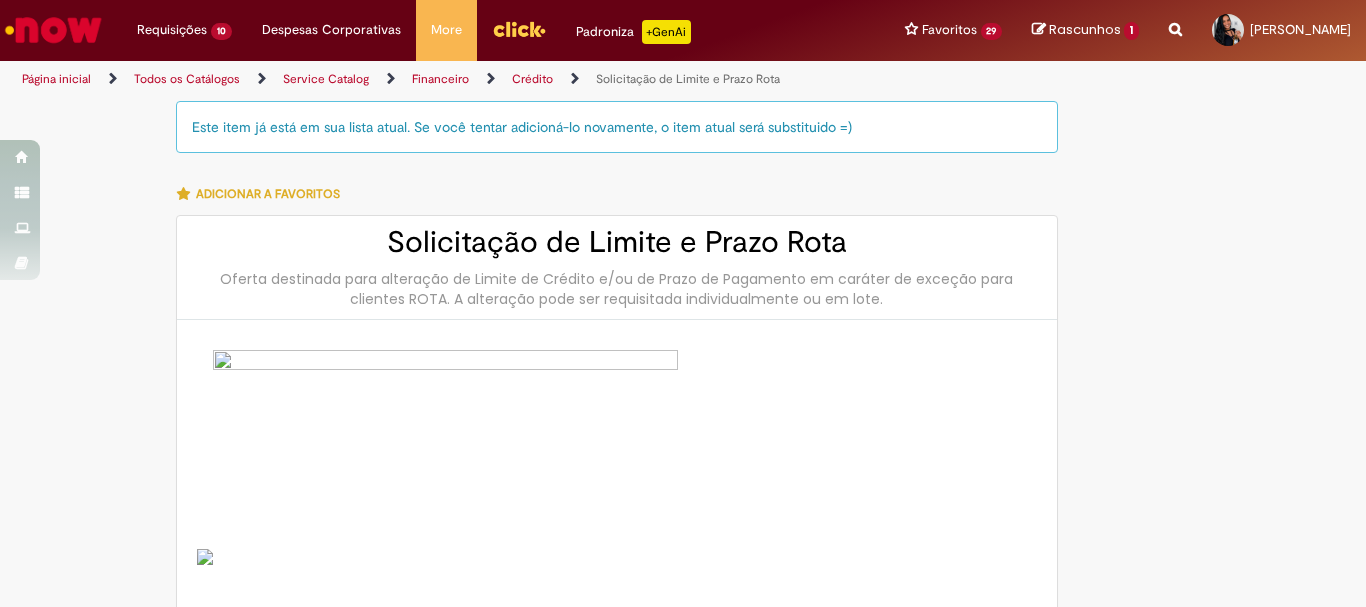 type on "**********" 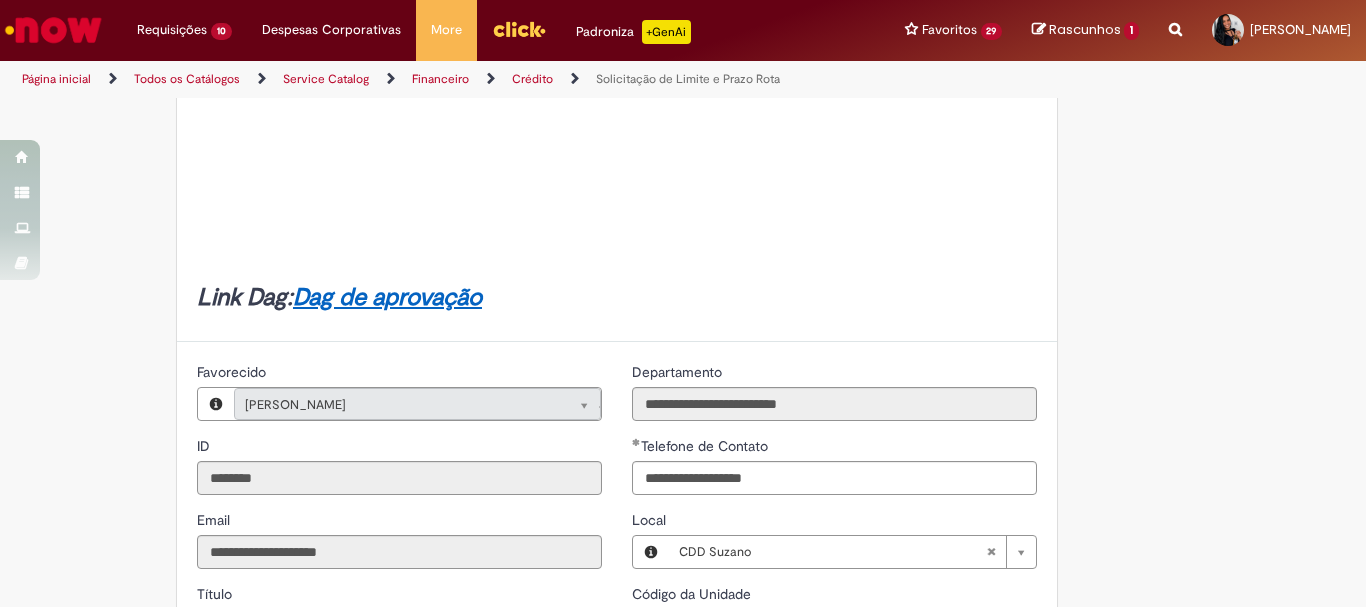scroll, scrollTop: 800, scrollLeft: 0, axis: vertical 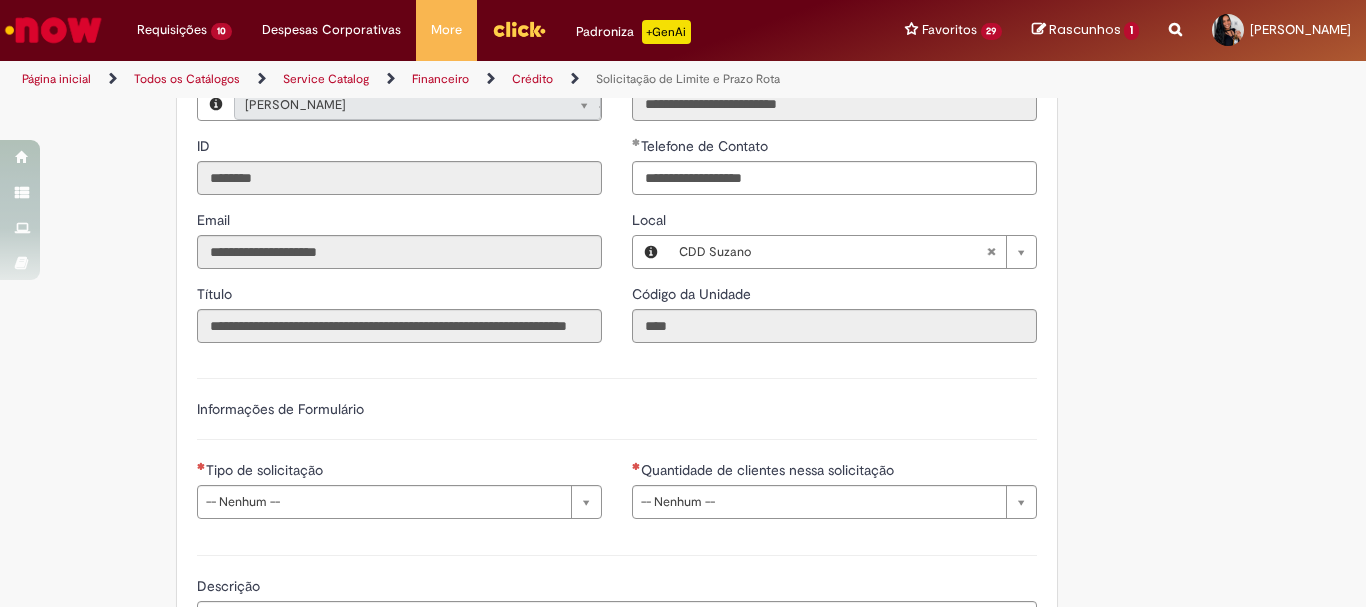 click on "**********" at bounding box center [399, 497] 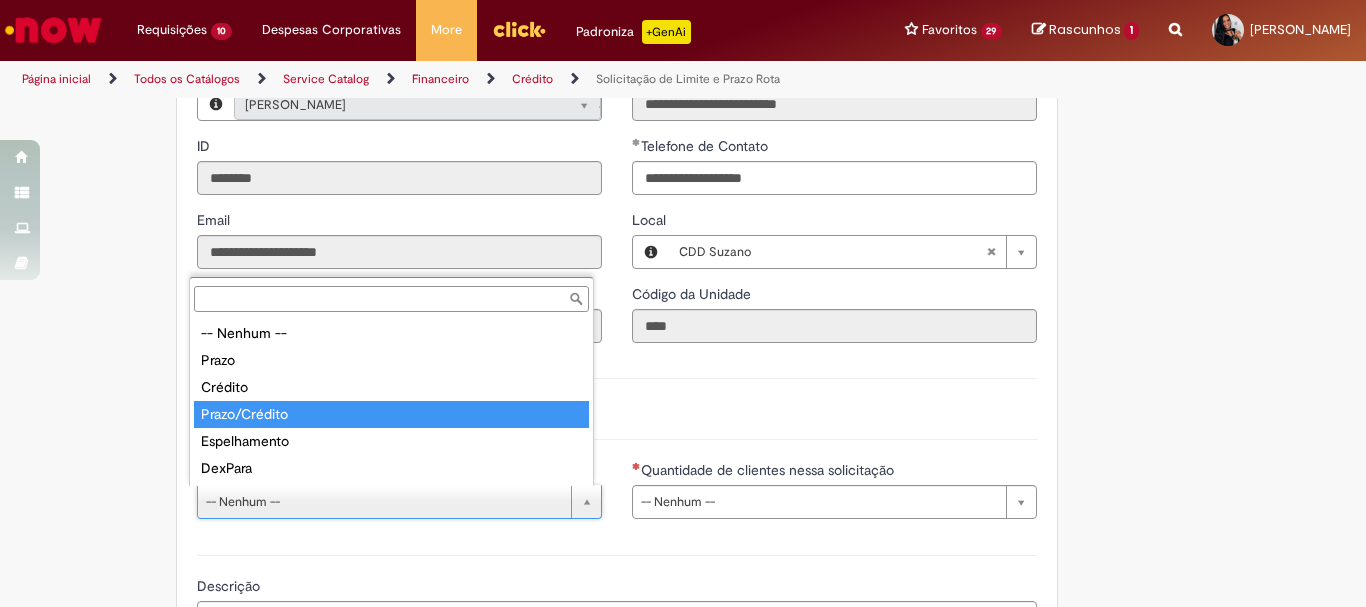 type on "**********" 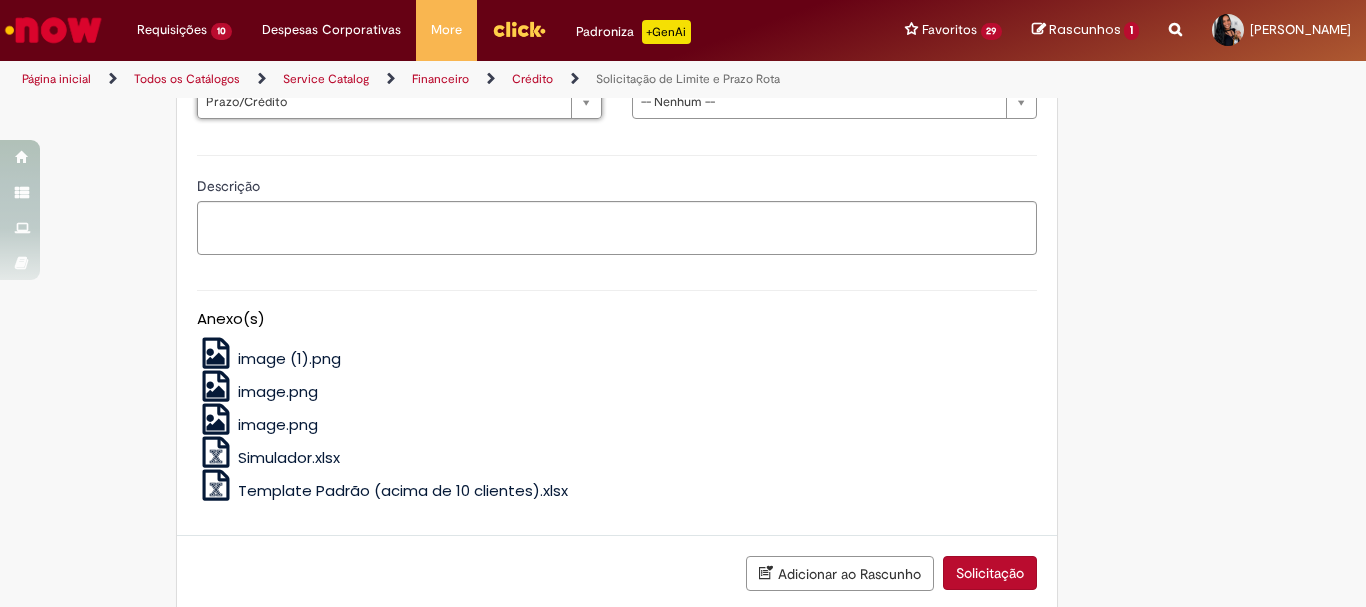 scroll, scrollTop: 1000, scrollLeft: 0, axis: vertical 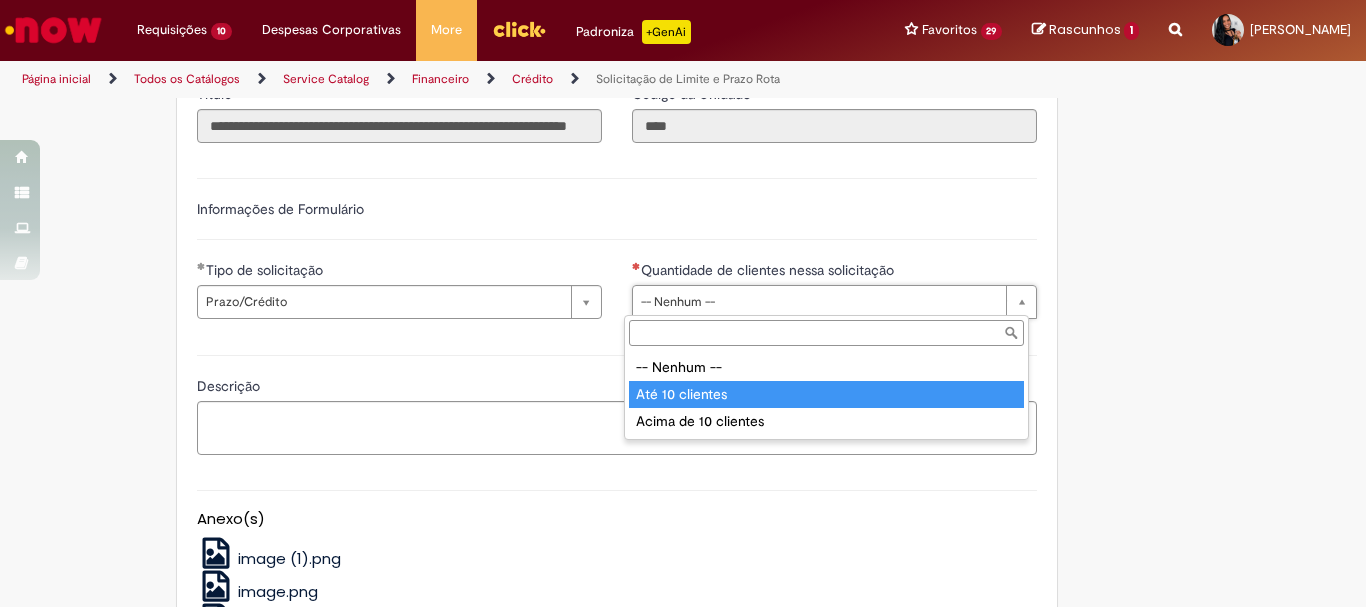 drag, startPoint x: 686, startPoint y: 380, endPoint x: 689, endPoint y: 395, distance: 15.297058 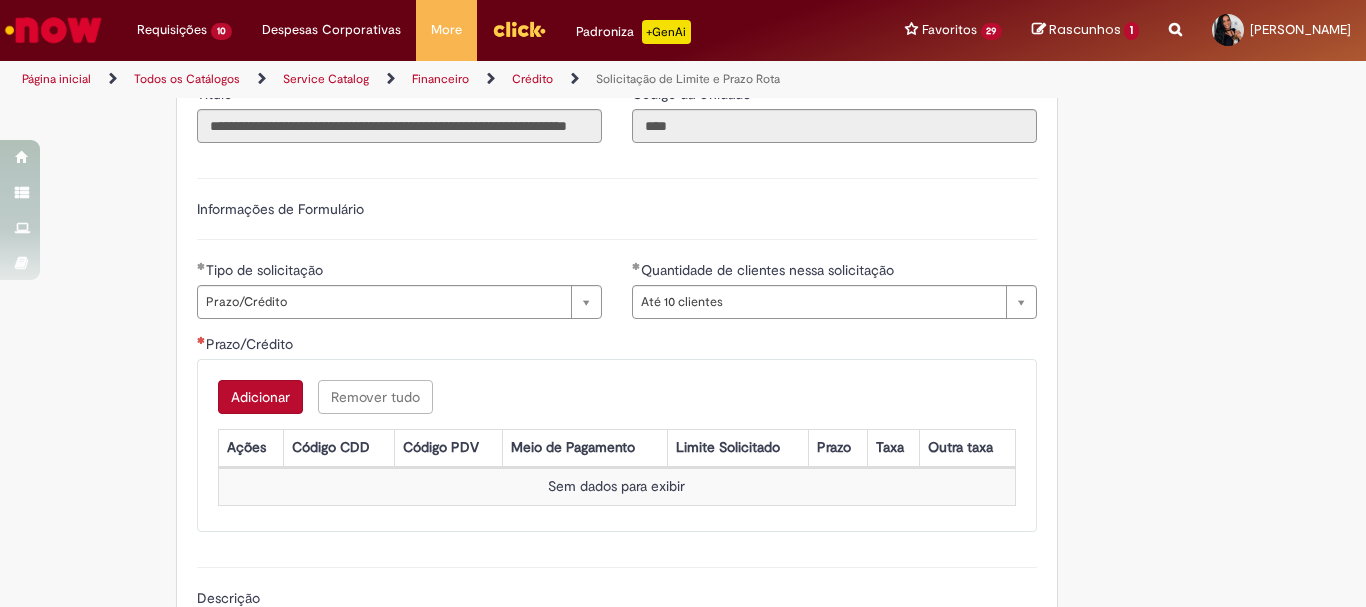 click on "Adicionar" at bounding box center [260, 397] 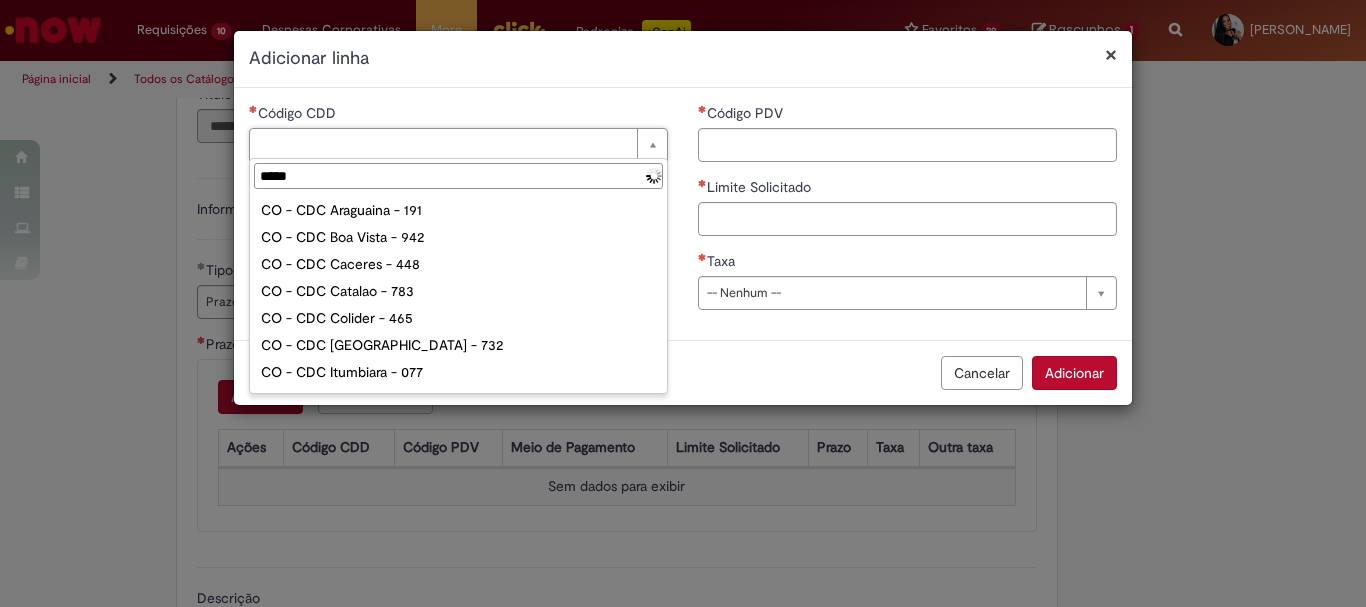 type on "******" 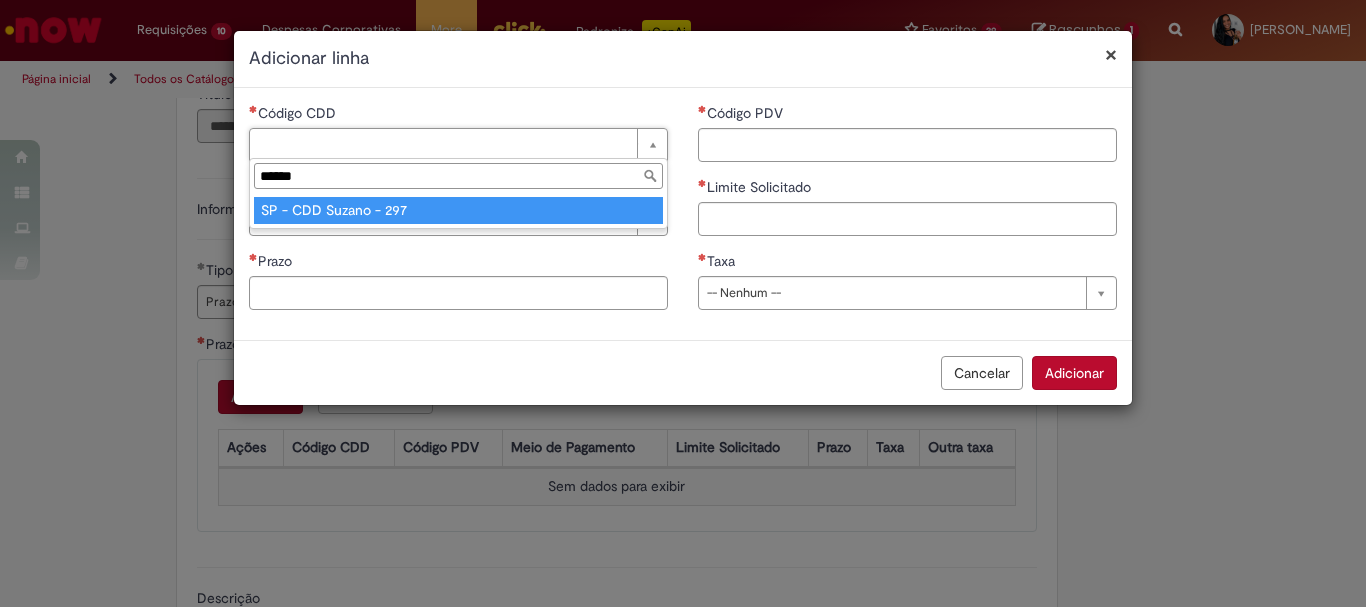 type on "**********" 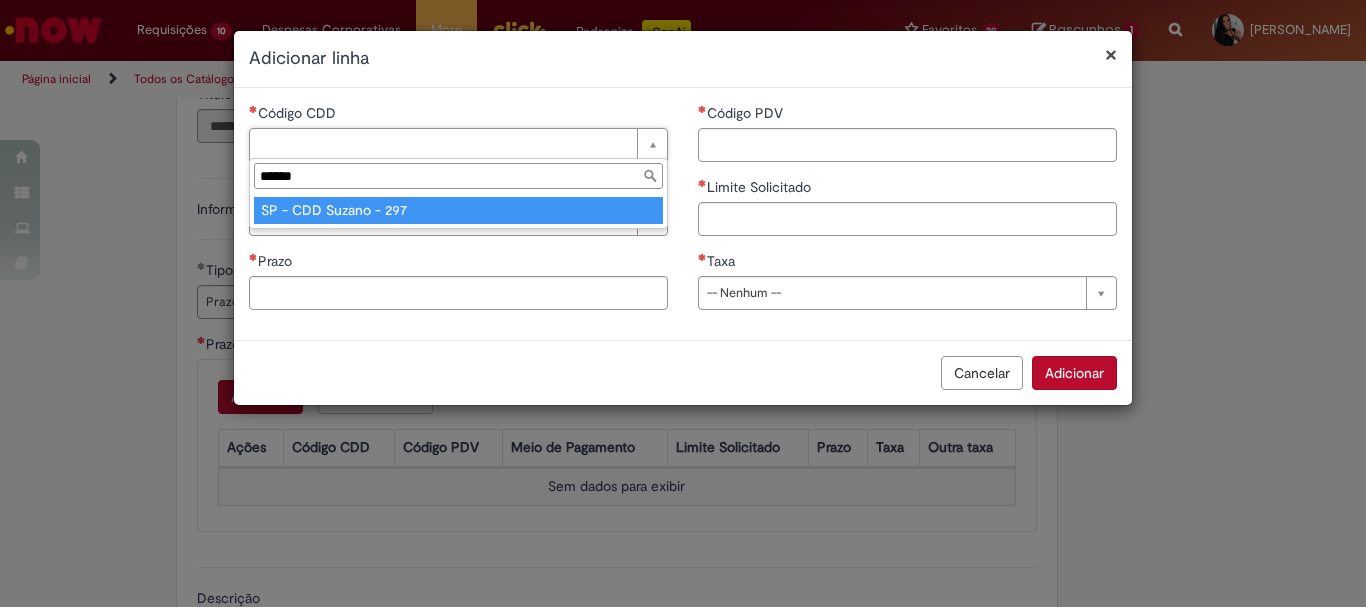type on "**********" 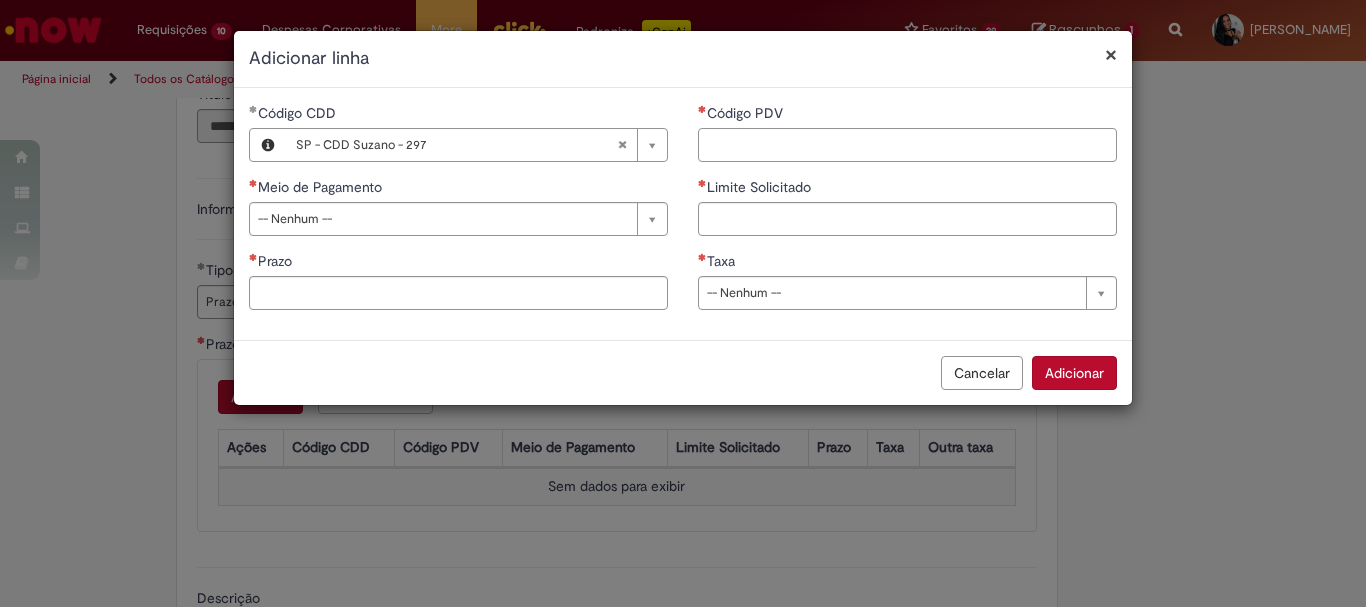 click on "Código PDV" at bounding box center [907, 145] 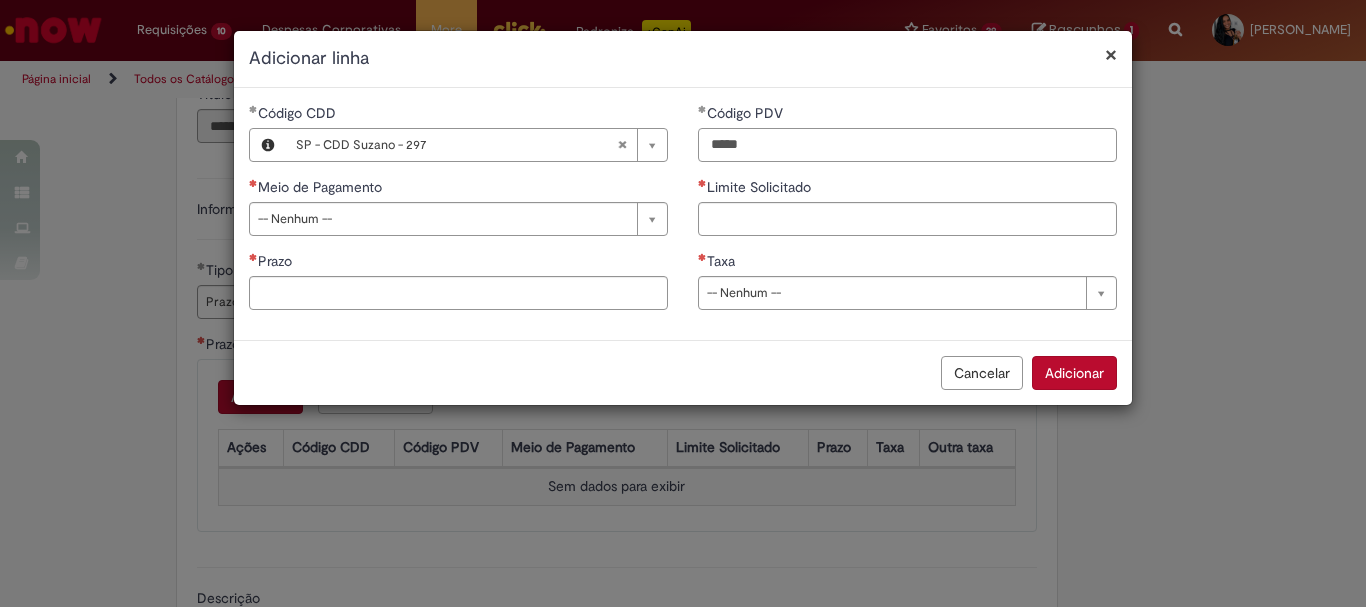 type on "*****" 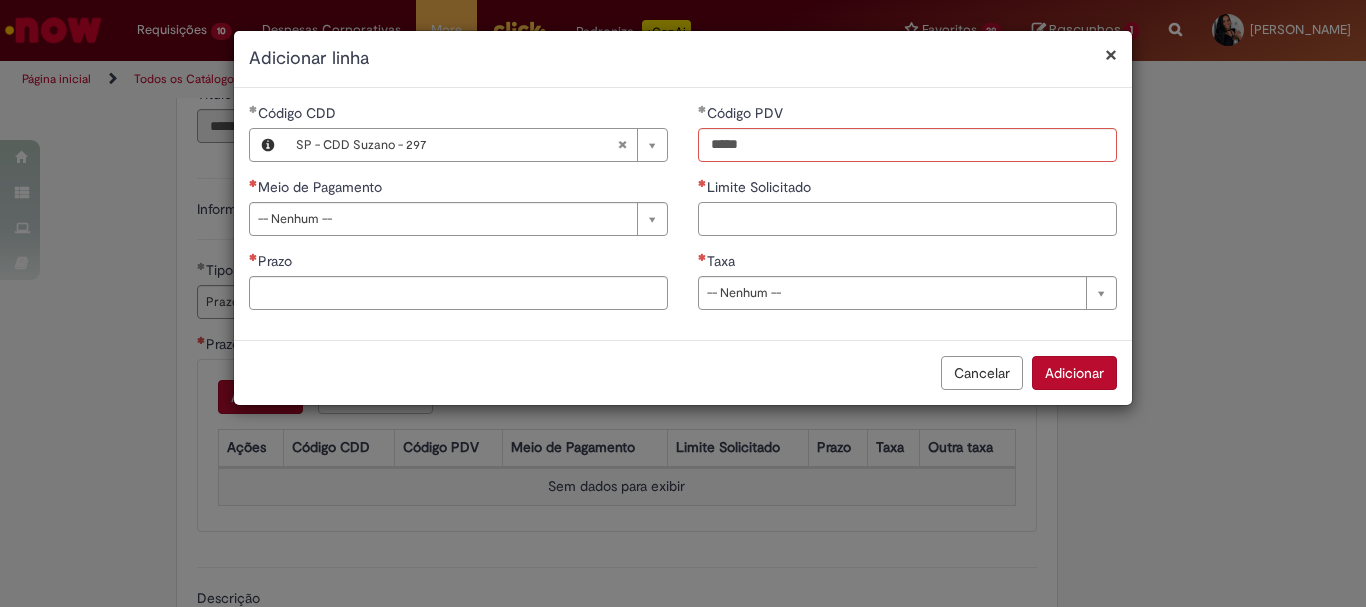 click on "Limite Solicitado" at bounding box center (907, 219) 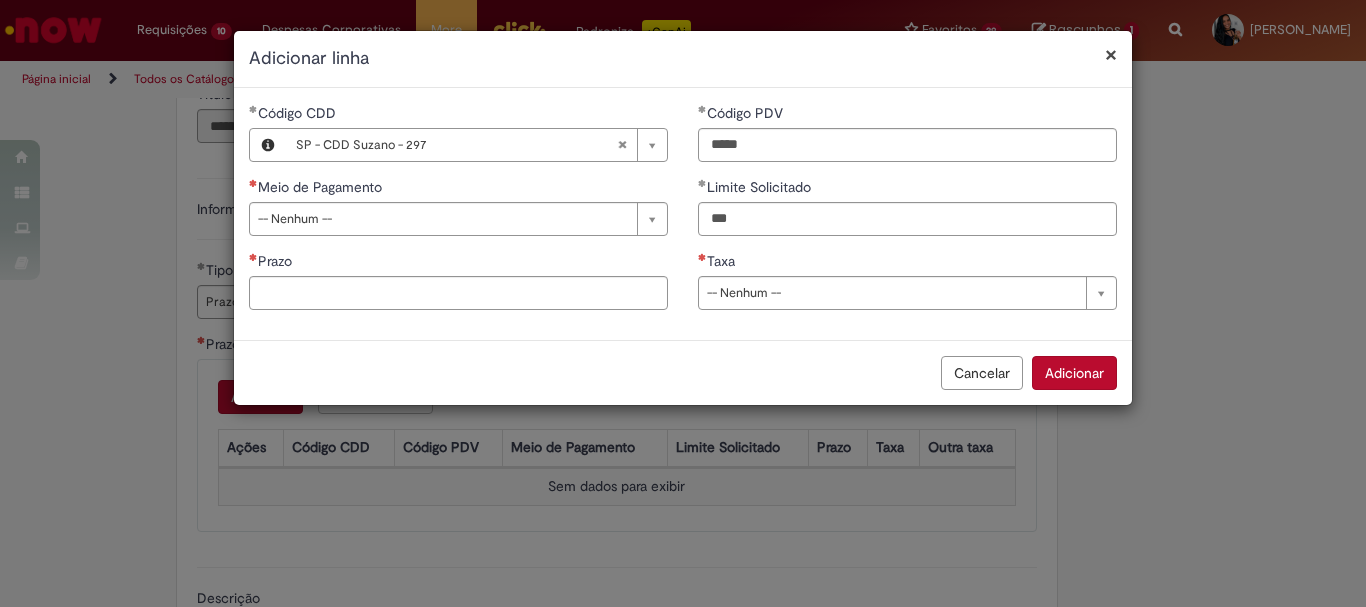 type on "****" 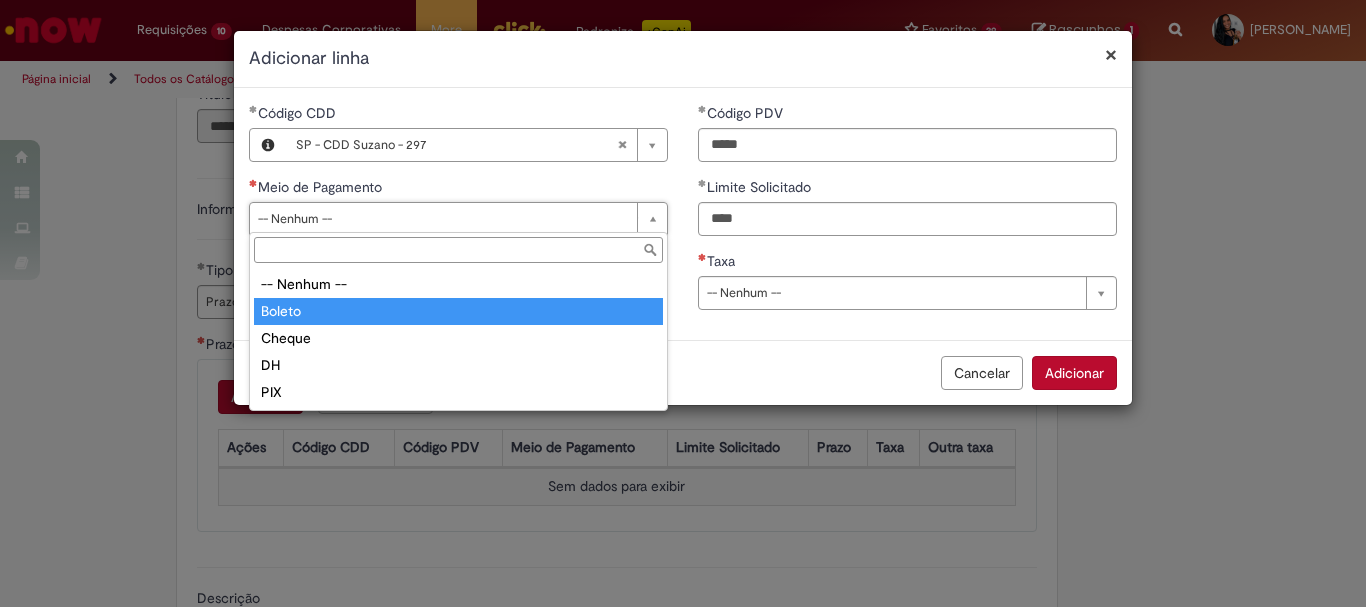 type on "******" 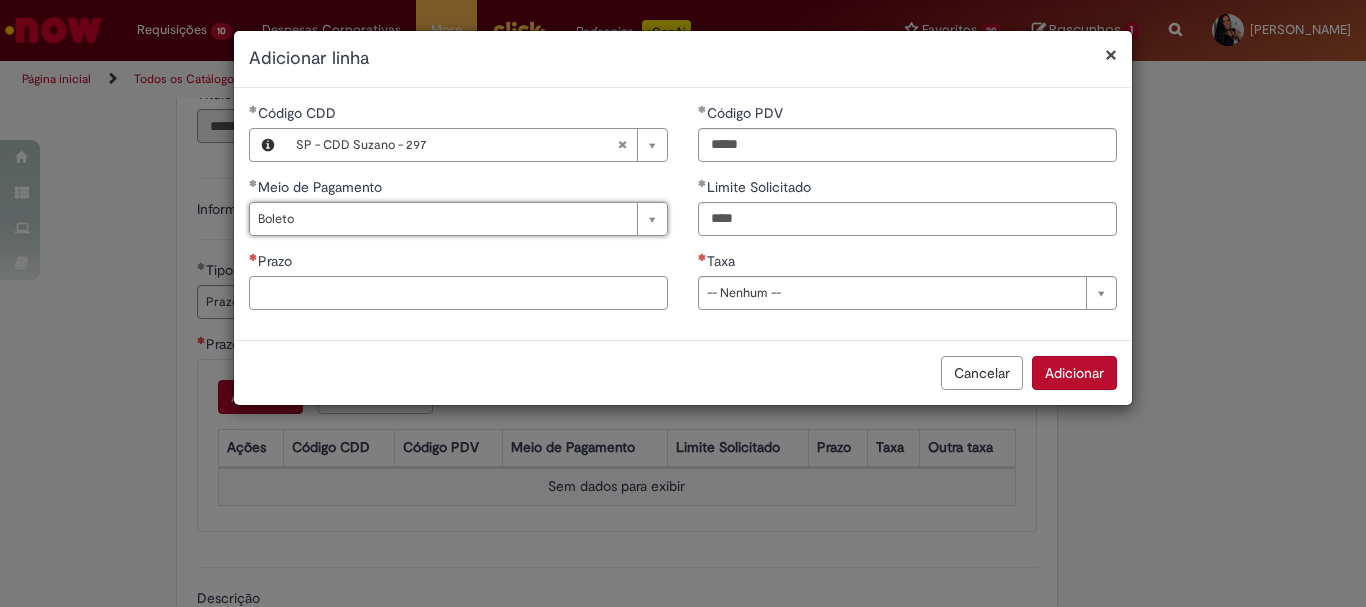 click on "Prazo" at bounding box center [458, 293] 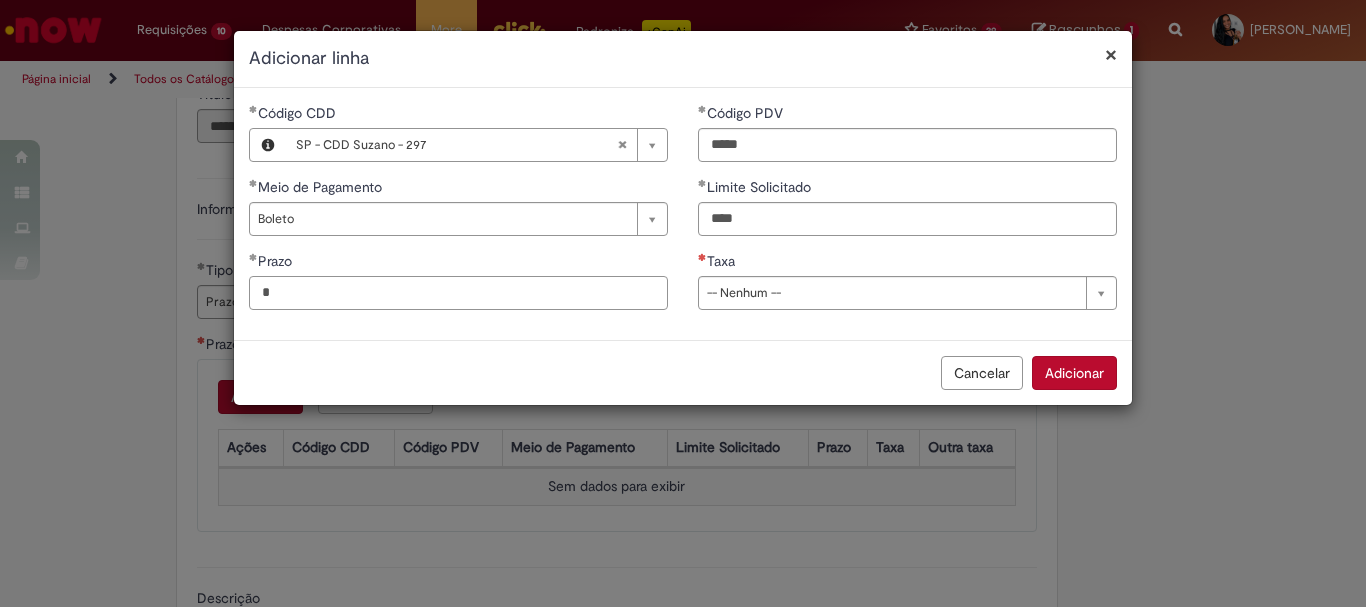 type on "*" 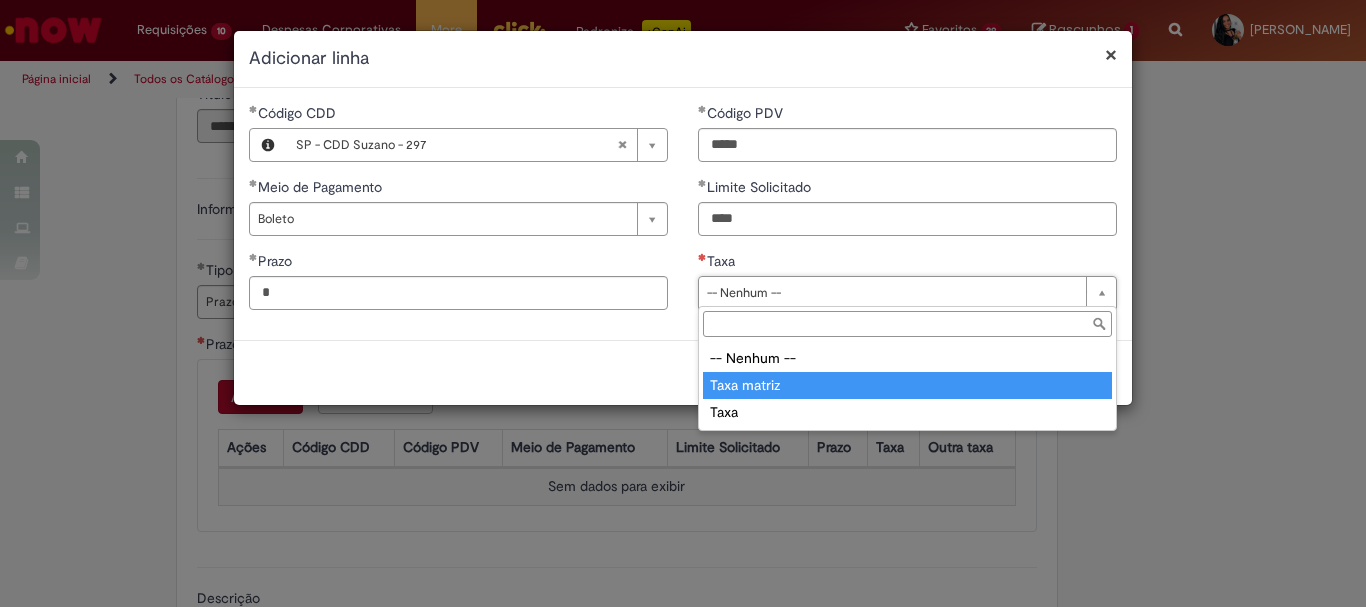 type on "**********" 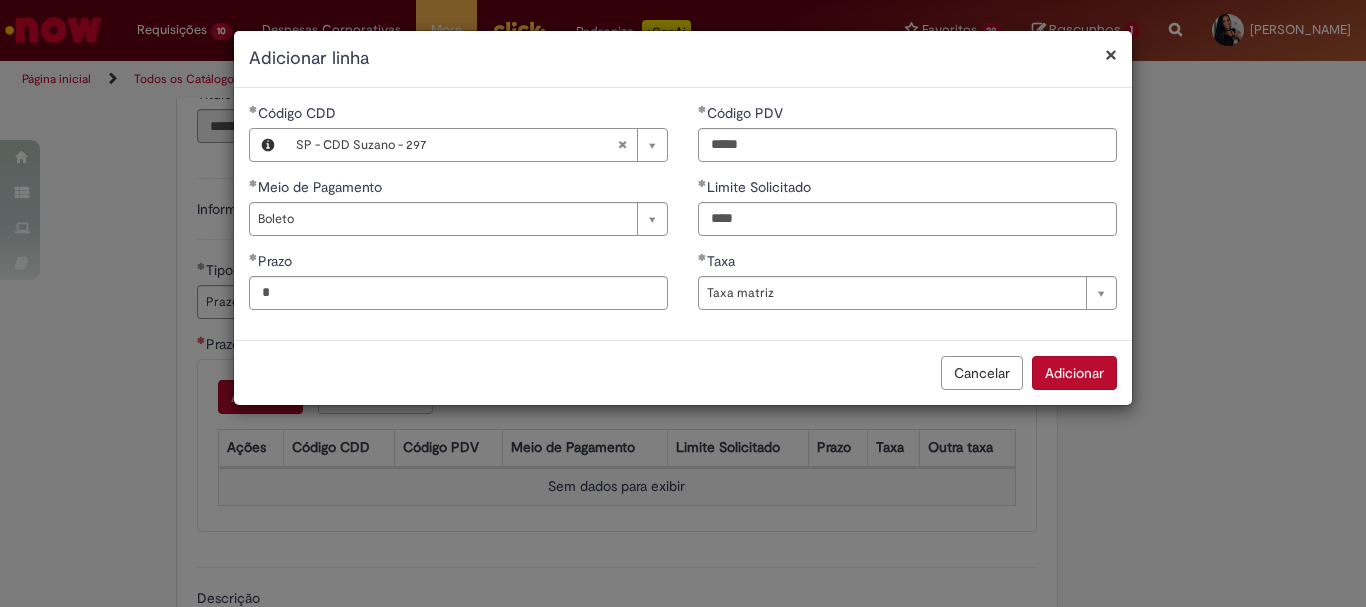 click on "Adicionar" at bounding box center (1074, 373) 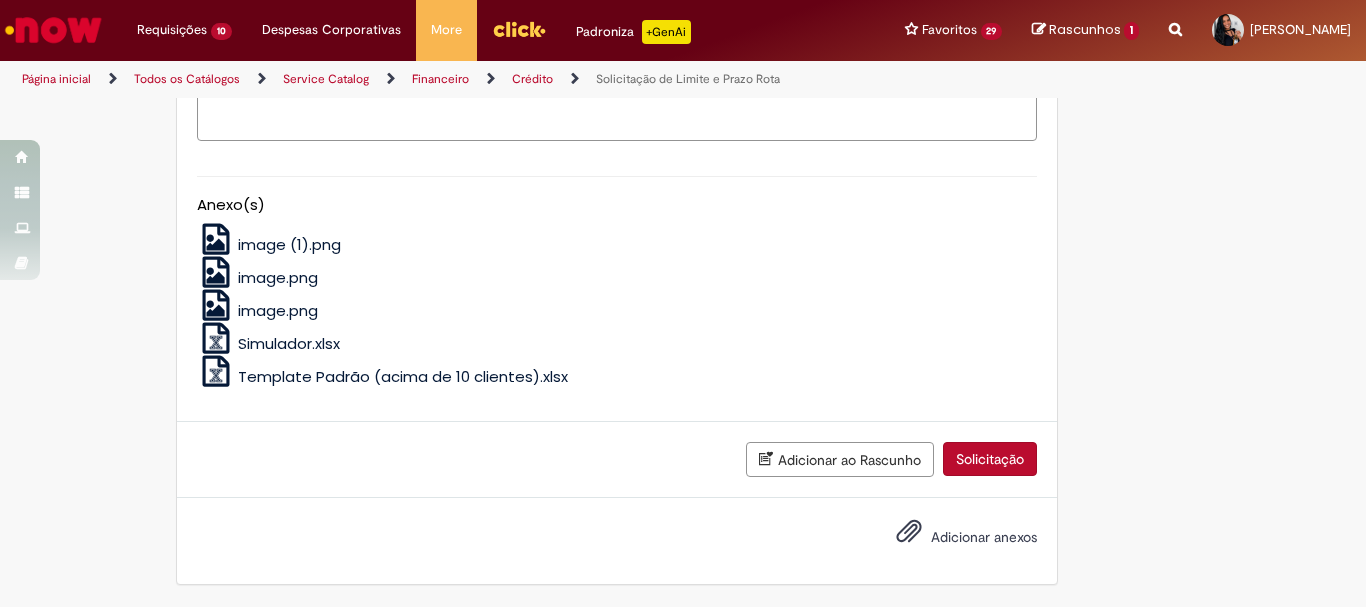 click on "Solicitação" at bounding box center (990, 459) 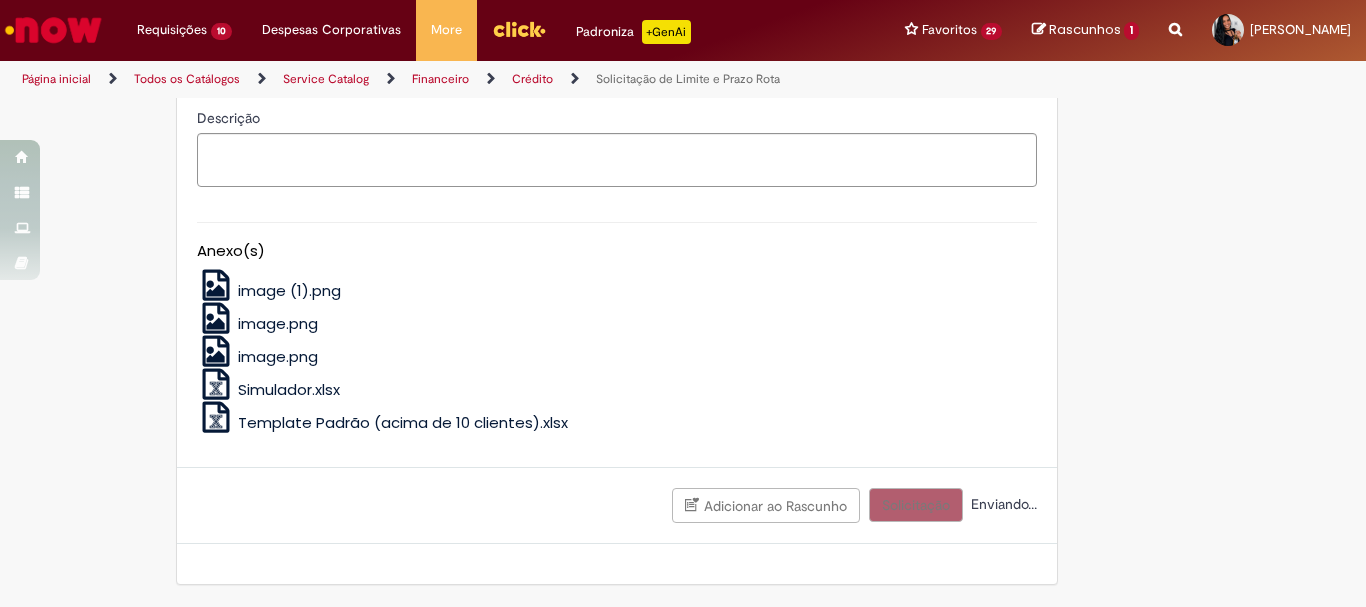 scroll, scrollTop: 1500, scrollLeft: 0, axis: vertical 